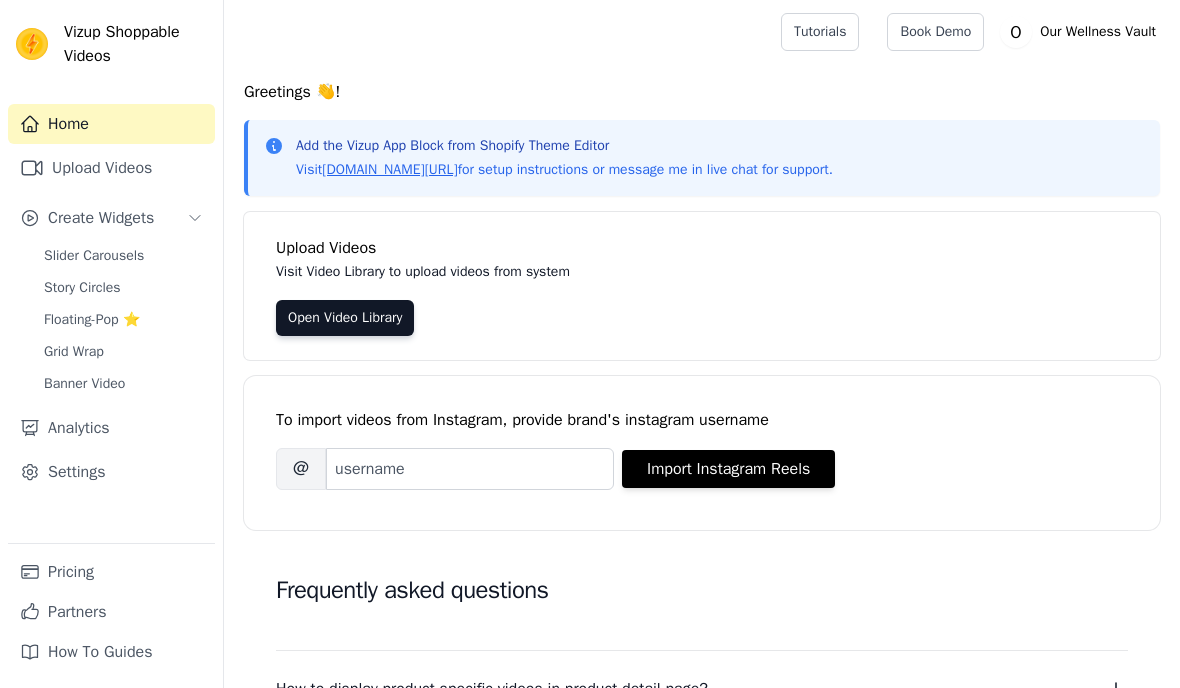 scroll, scrollTop: 0, scrollLeft: 0, axis: both 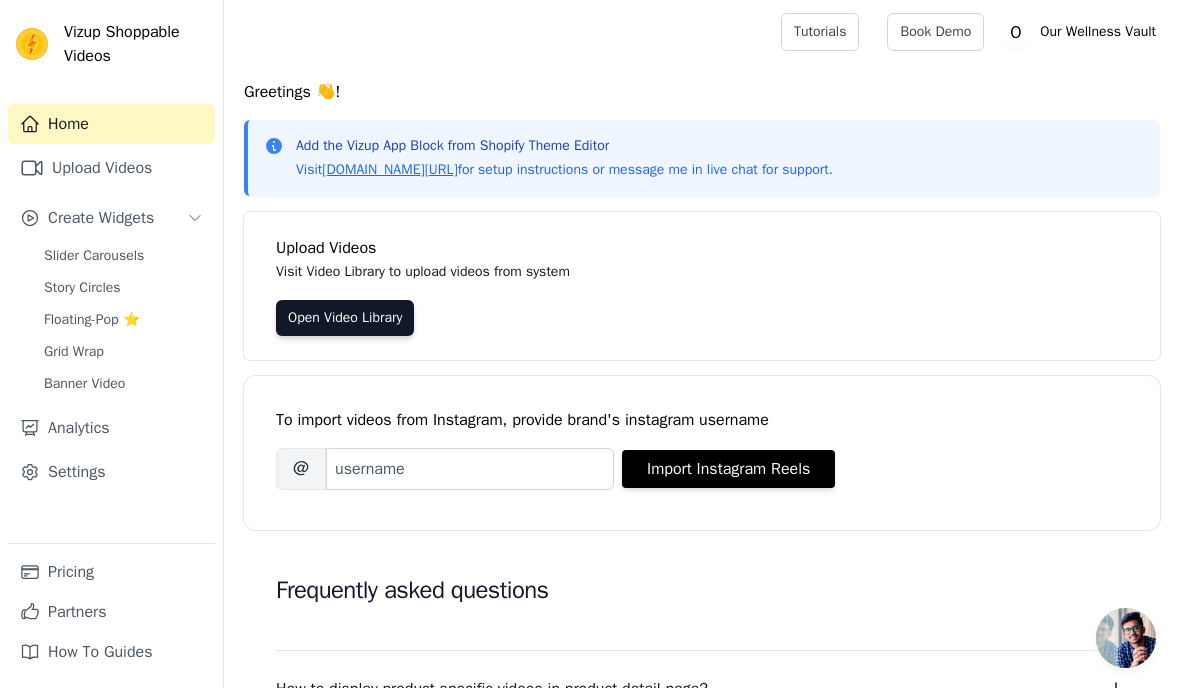 click on "[DOMAIN_NAME][URL]" at bounding box center [389, 169] 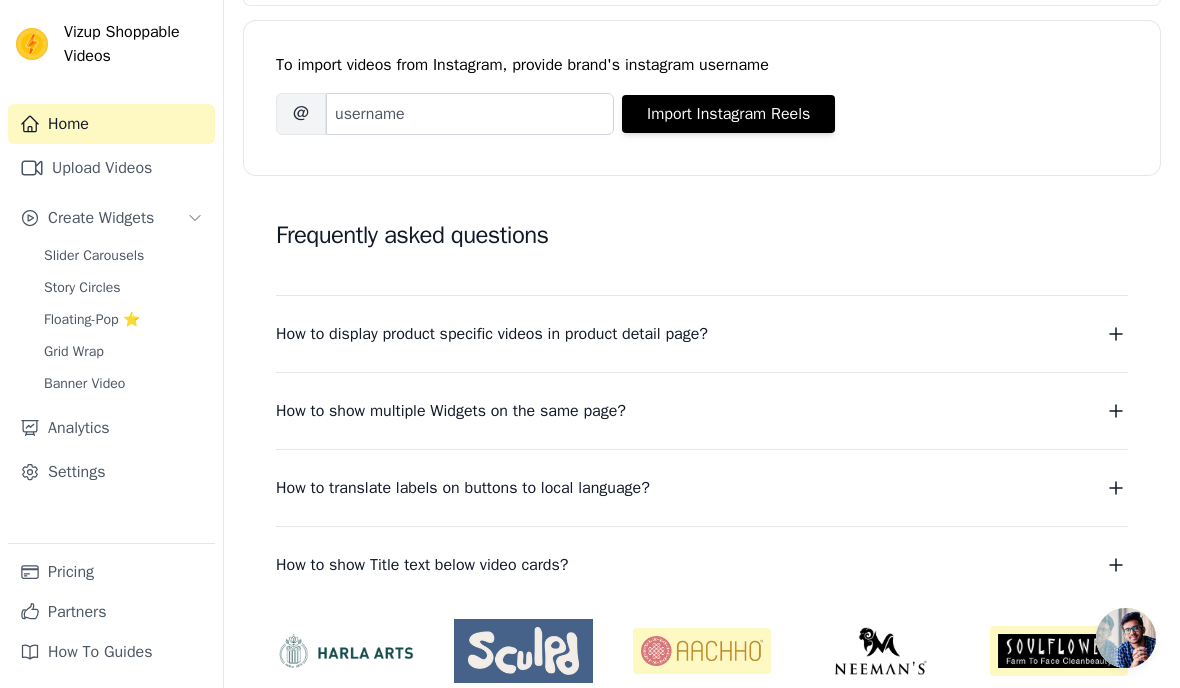 scroll, scrollTop: 350, scrollLeft: 0, axis: vertical 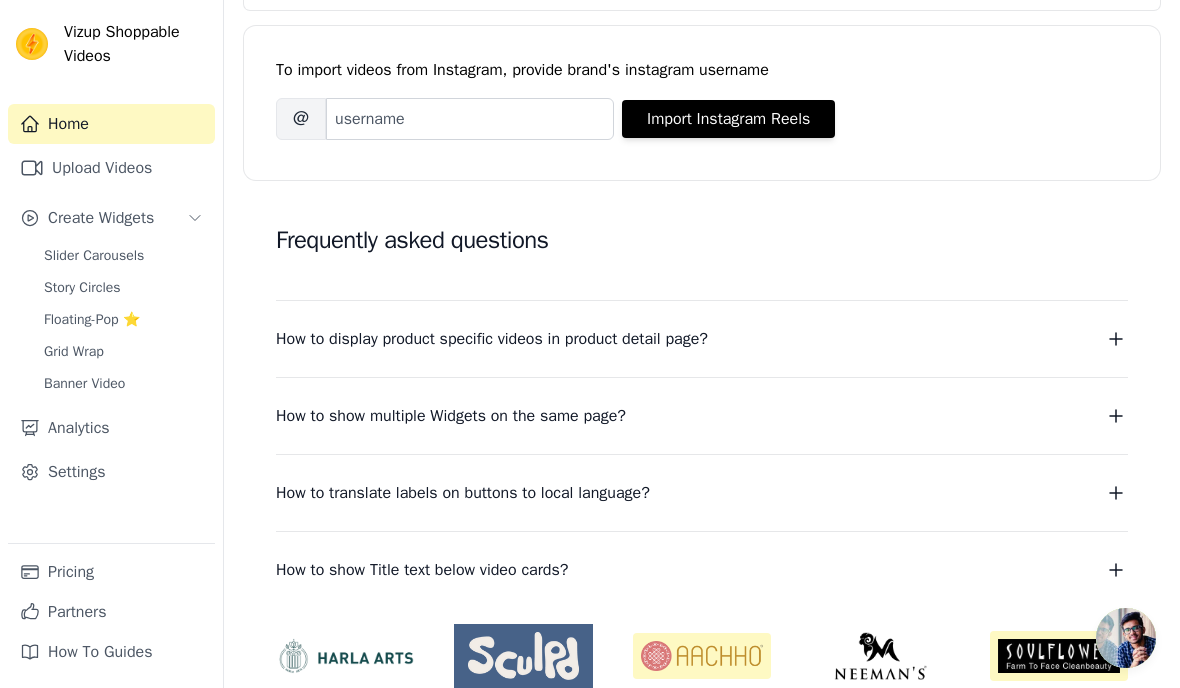 click on "Grid Wrap" at bounding box center (74, 352) 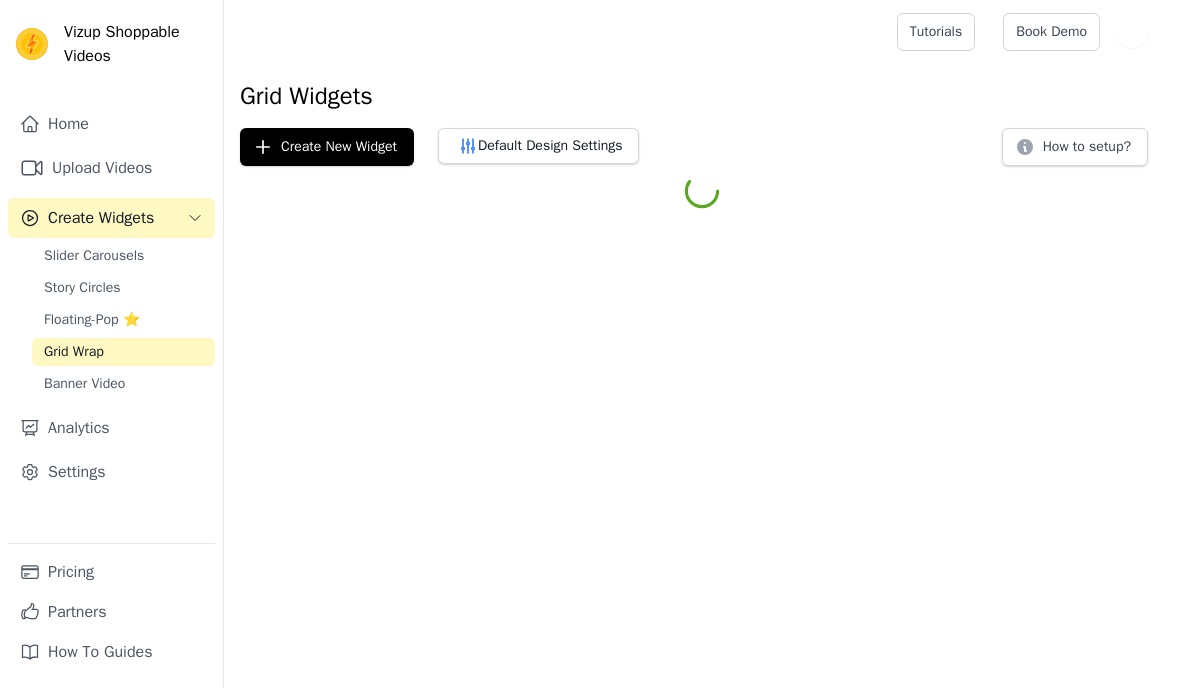 scroll, scrollTop: 0, scrollLeft: 0, axis: both 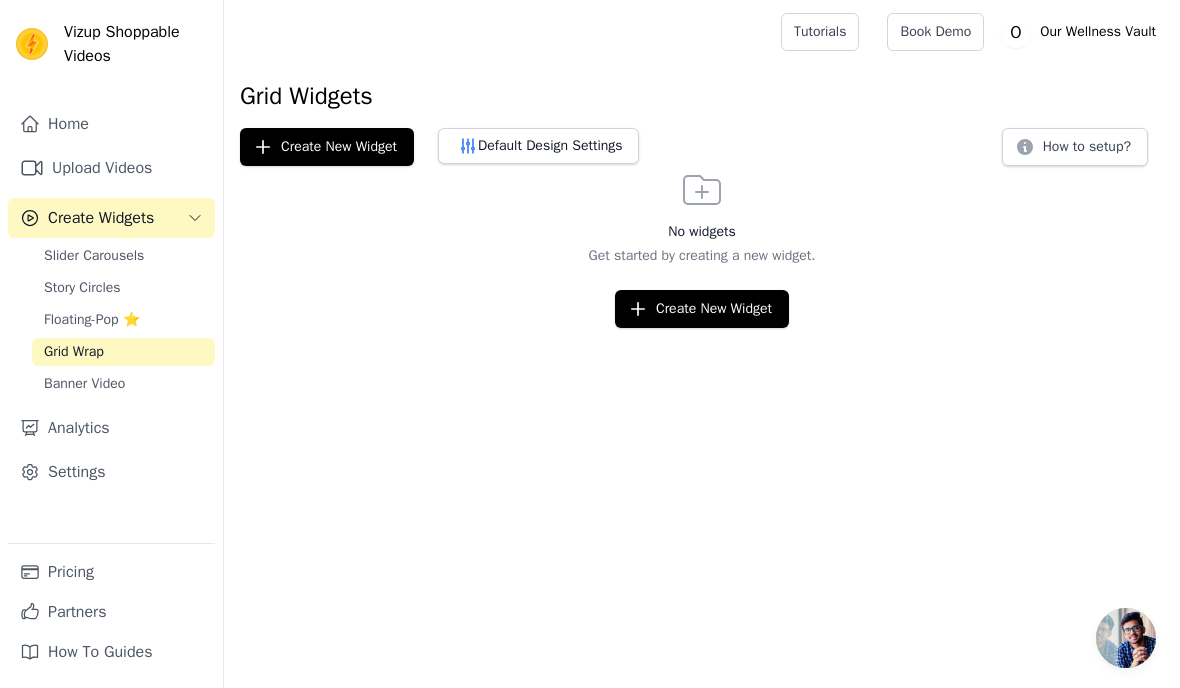 click on "Floating-Pop ⭐" at bounding box center (92, 320) 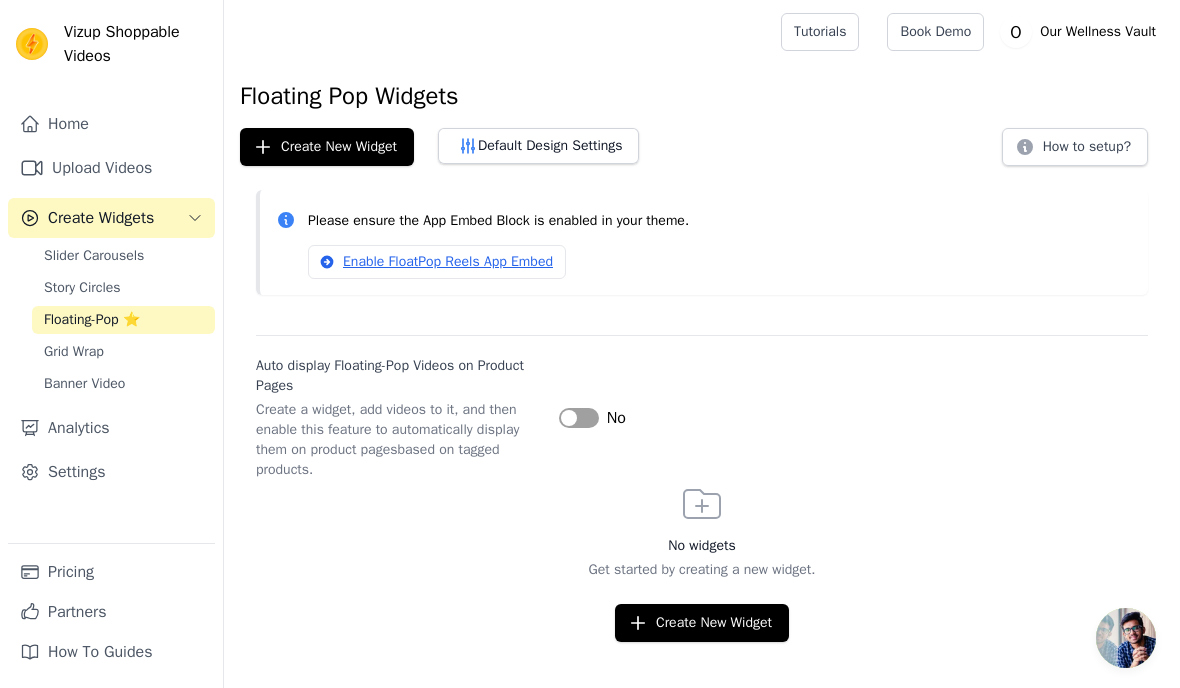click on "Story Circles" at bounding box center (82, 288) 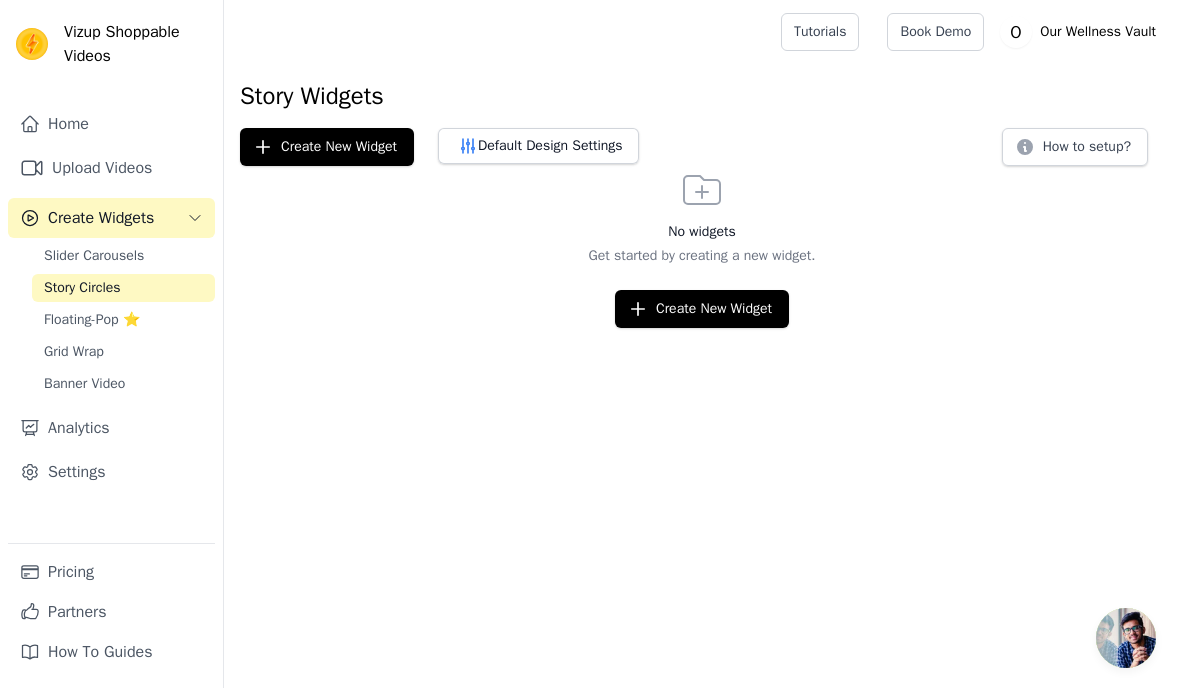 click on "Slider Carousels" at bounding box center [94, 256] 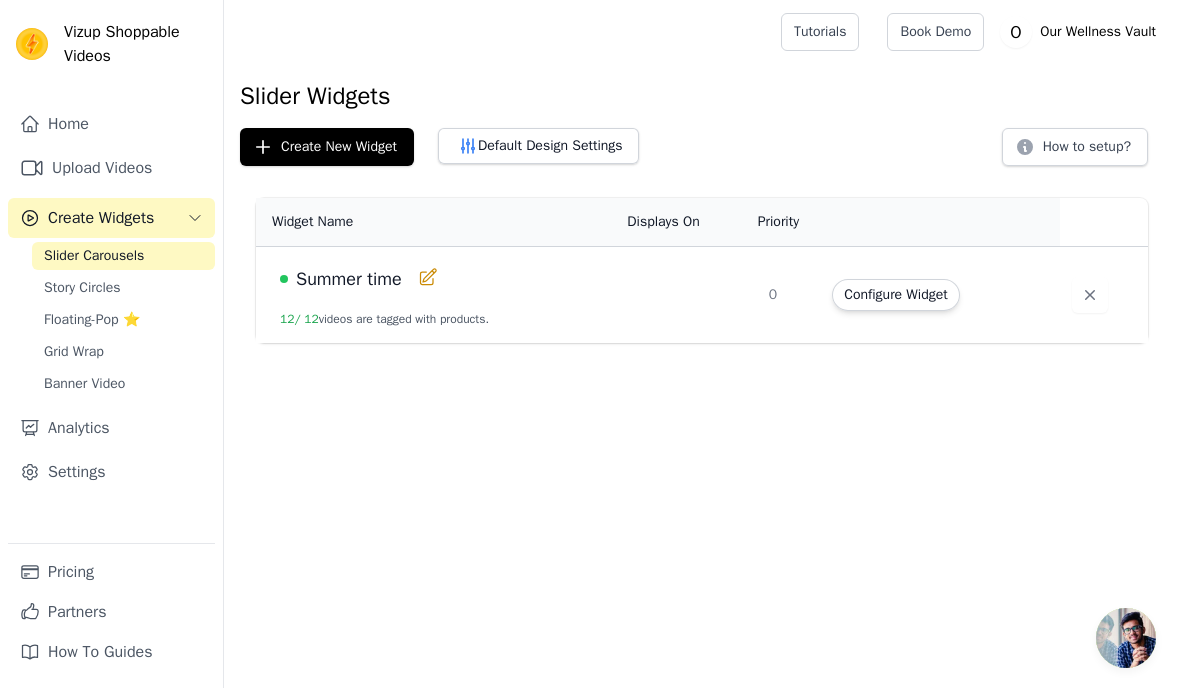 click on "Configure Widget" at bounding box center (895, 295) 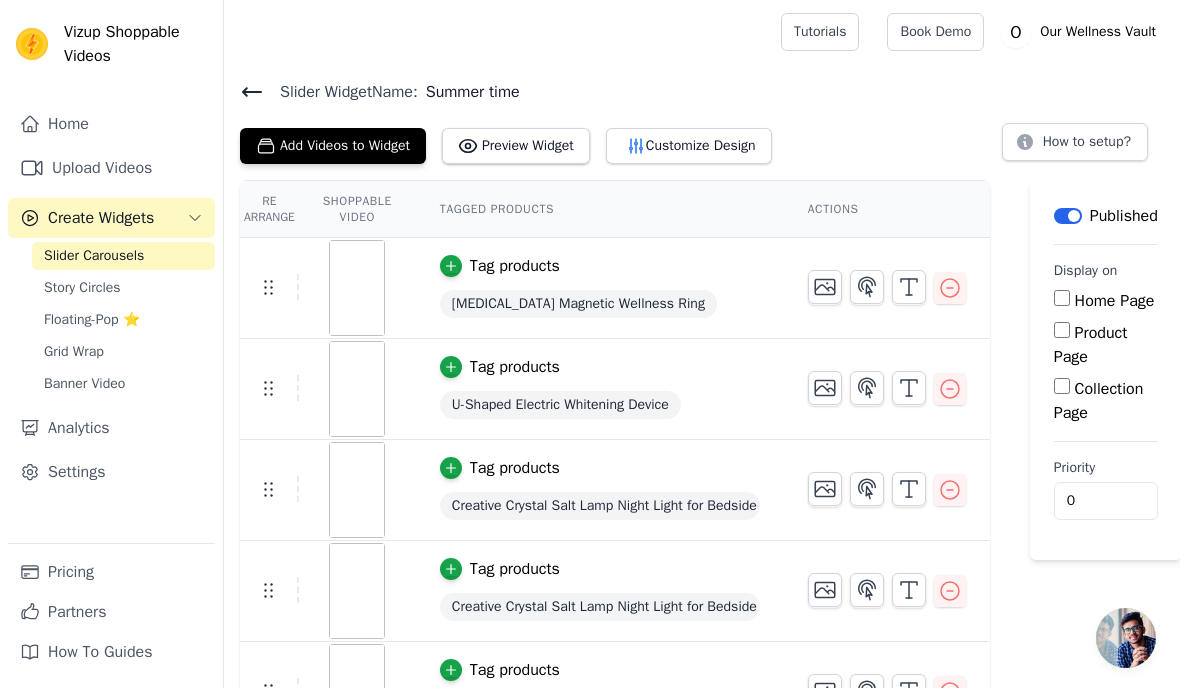 scroll, scrollTop: 0, scrollLeft: 20, axis: horizontal 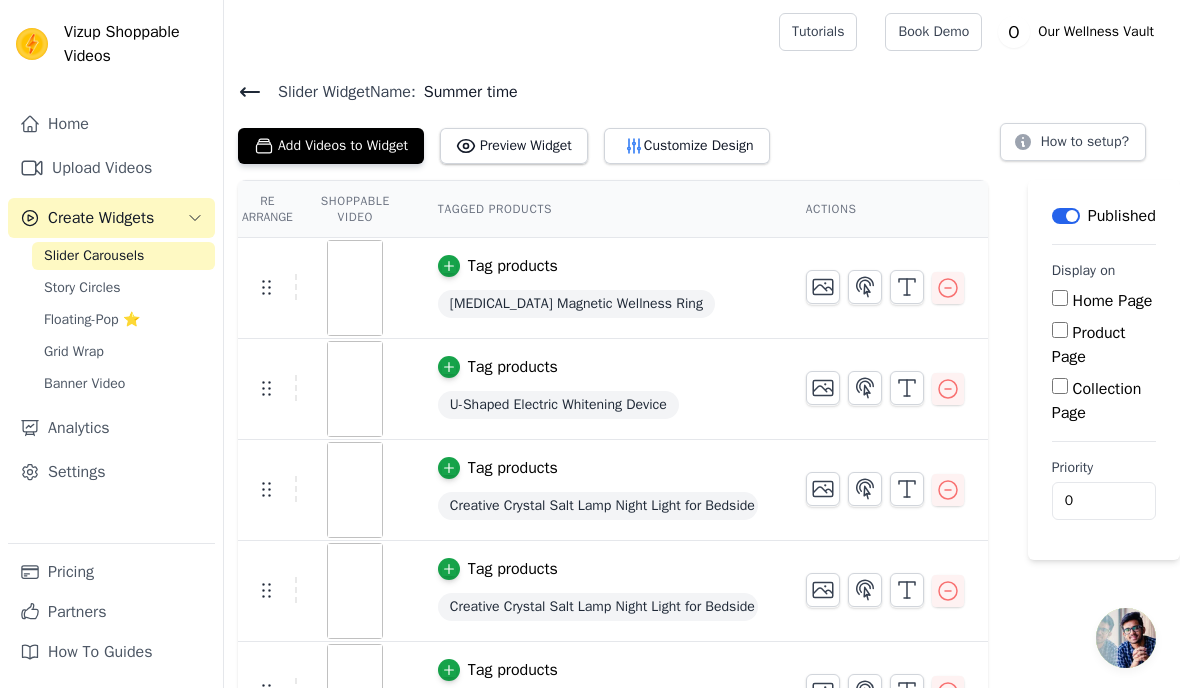 click on "Preview Widget" at bounding box center (514, 146) 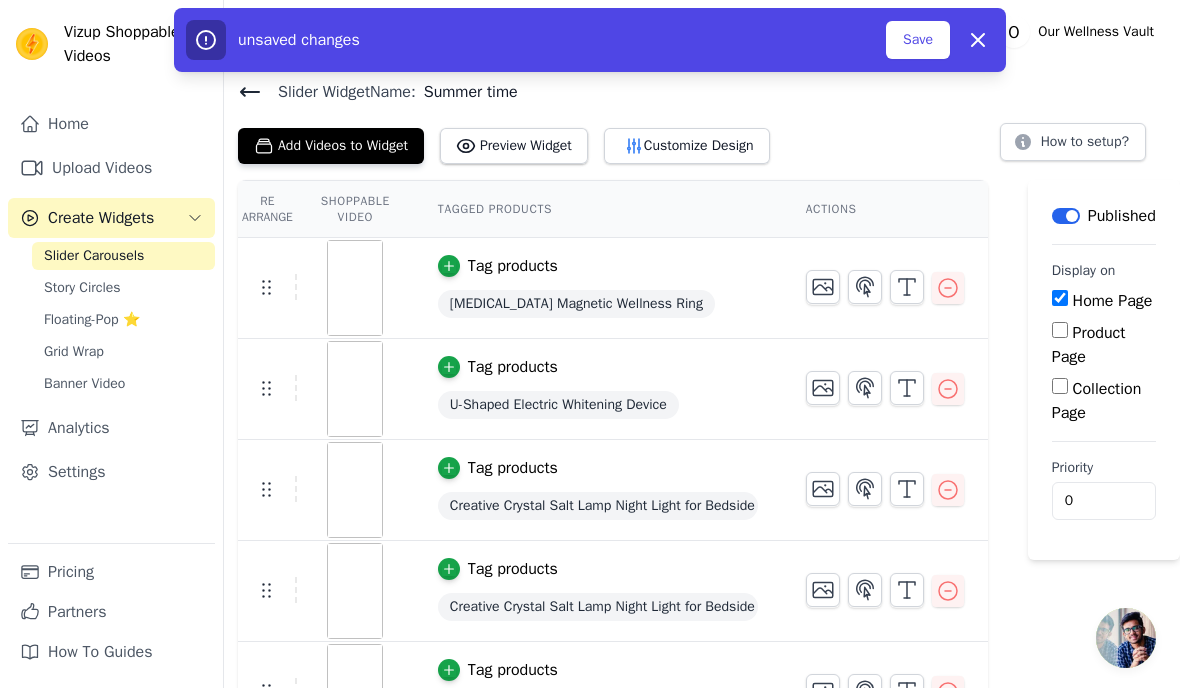 click on "Save" at bounding box center (918, 40) 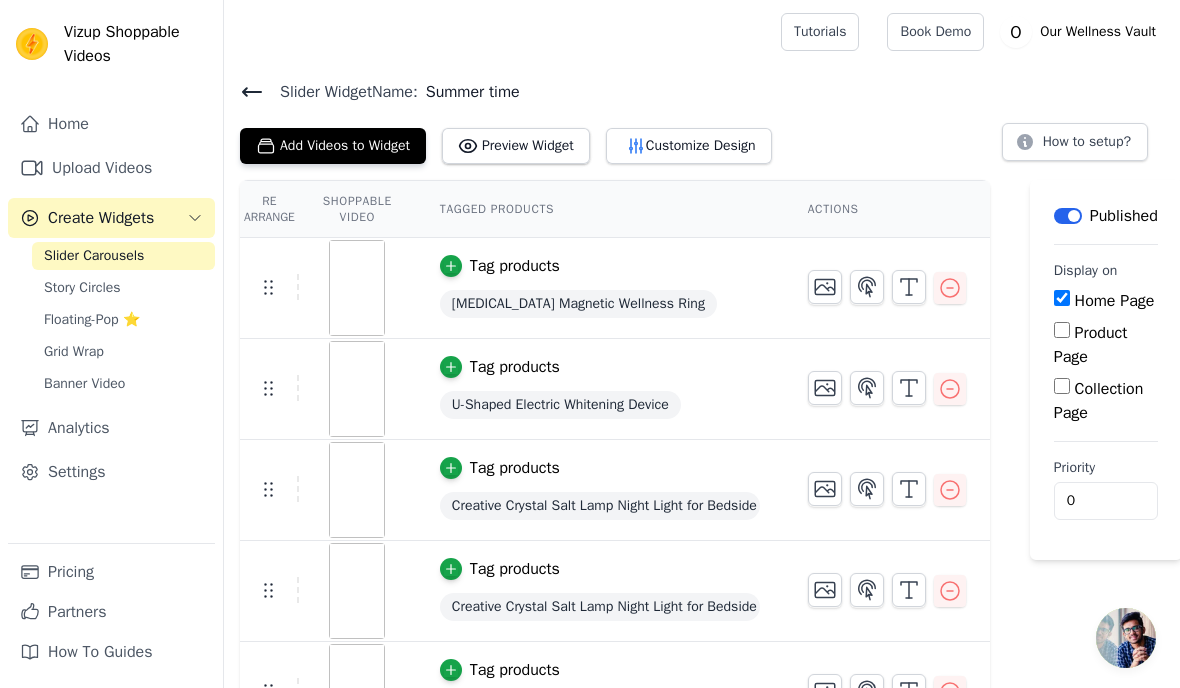 scroll, scrollTop: 0, scrollLeft: 20, axis: horizontal 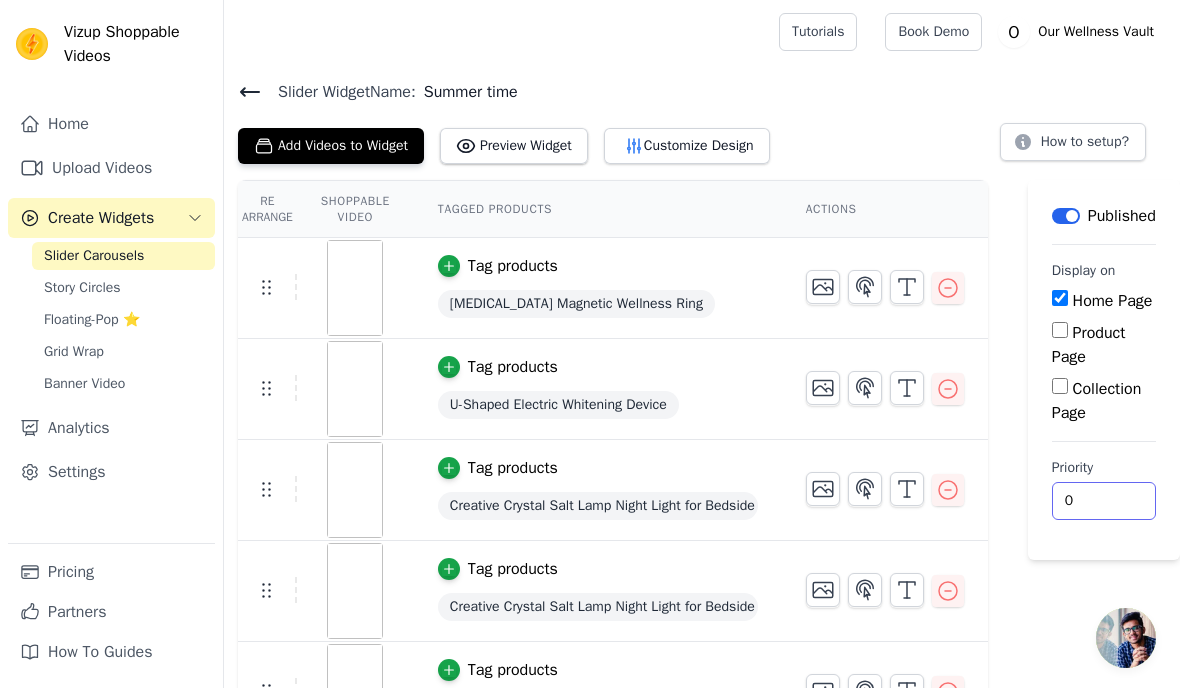 click on "0" at bounding box center (1104, 501) 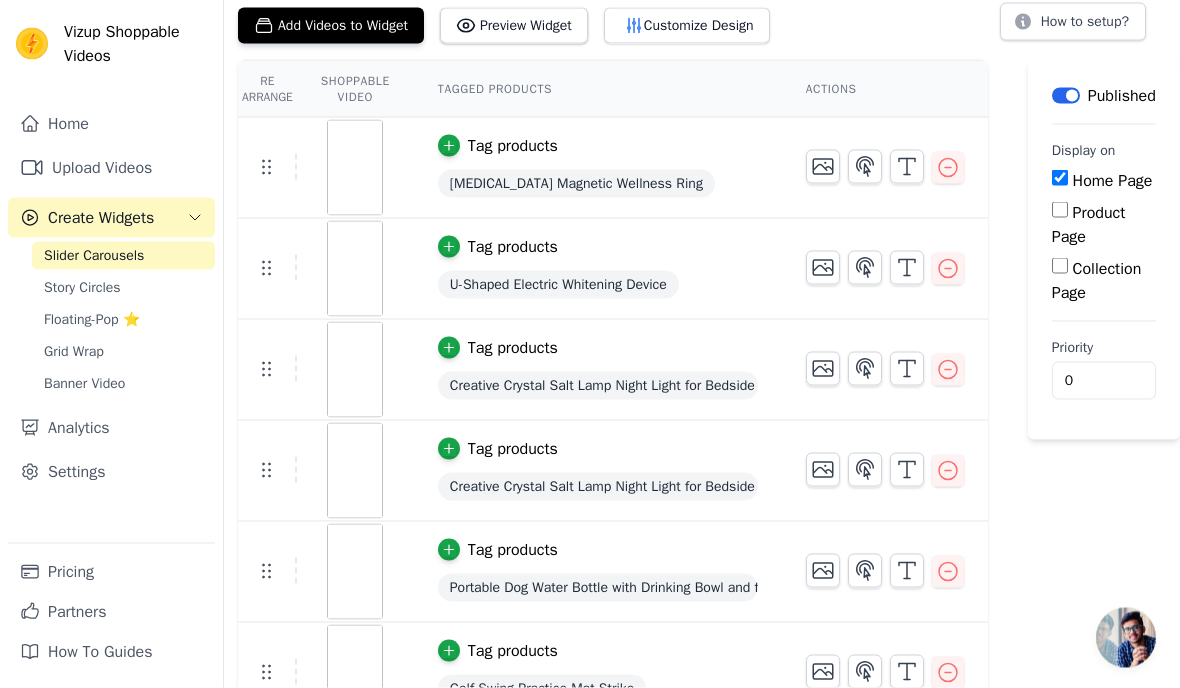 scroll, scrollTop: 0, scrollLeft: 20, axis: horizontal 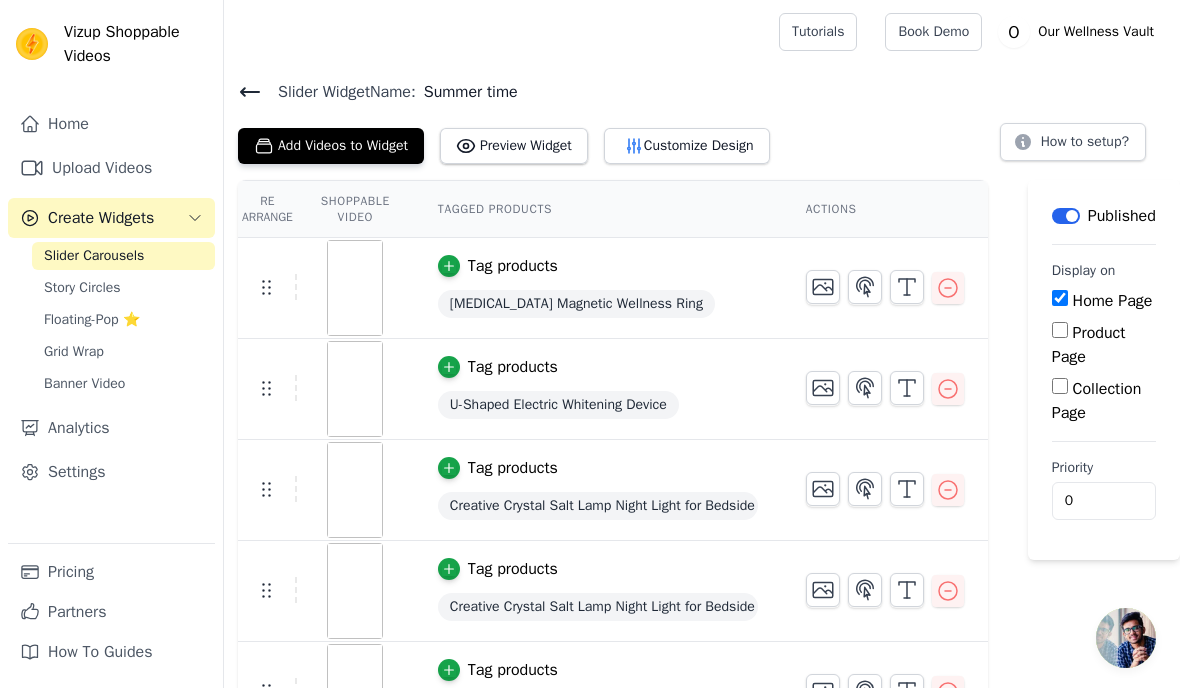 click on "Customize Design" at bounding box center (687, 146) 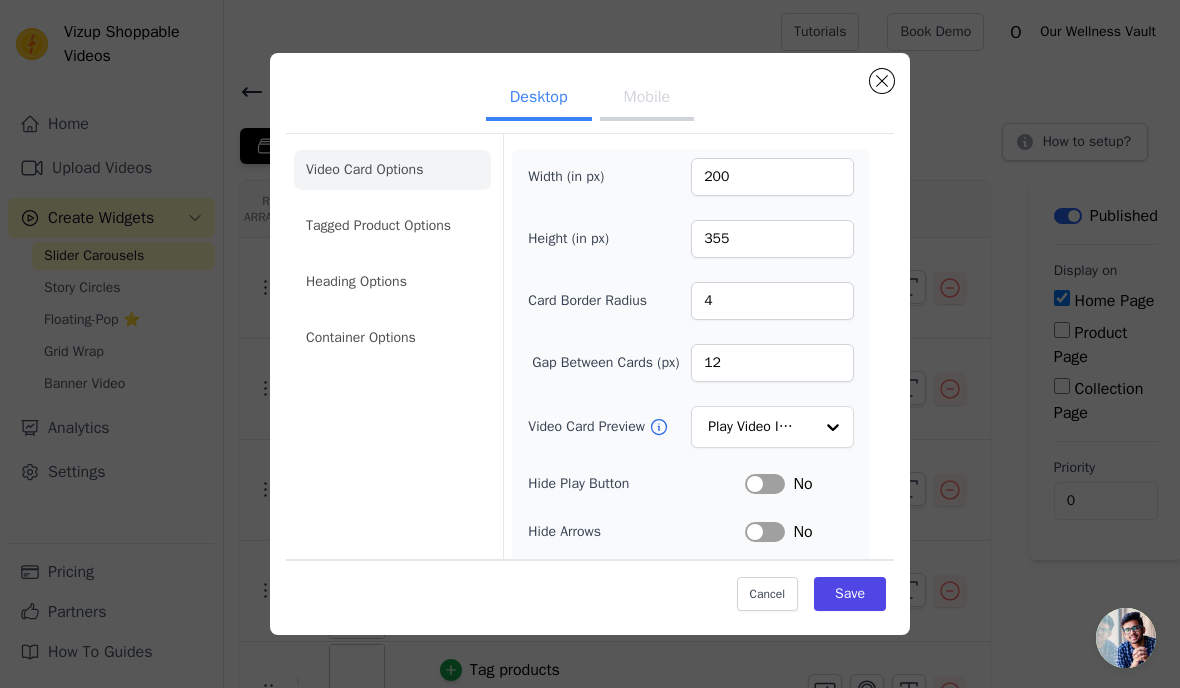 click at bounding box center (882, 81) 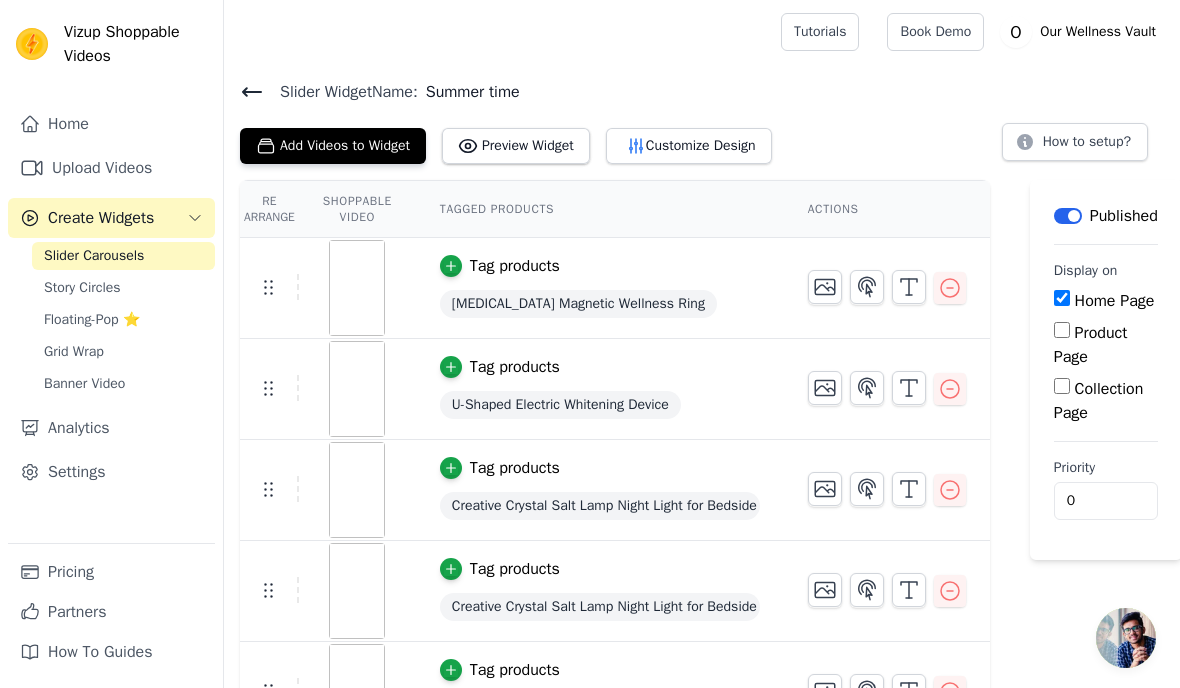 click on "Preview Widget" at bounding box center (516, 146) 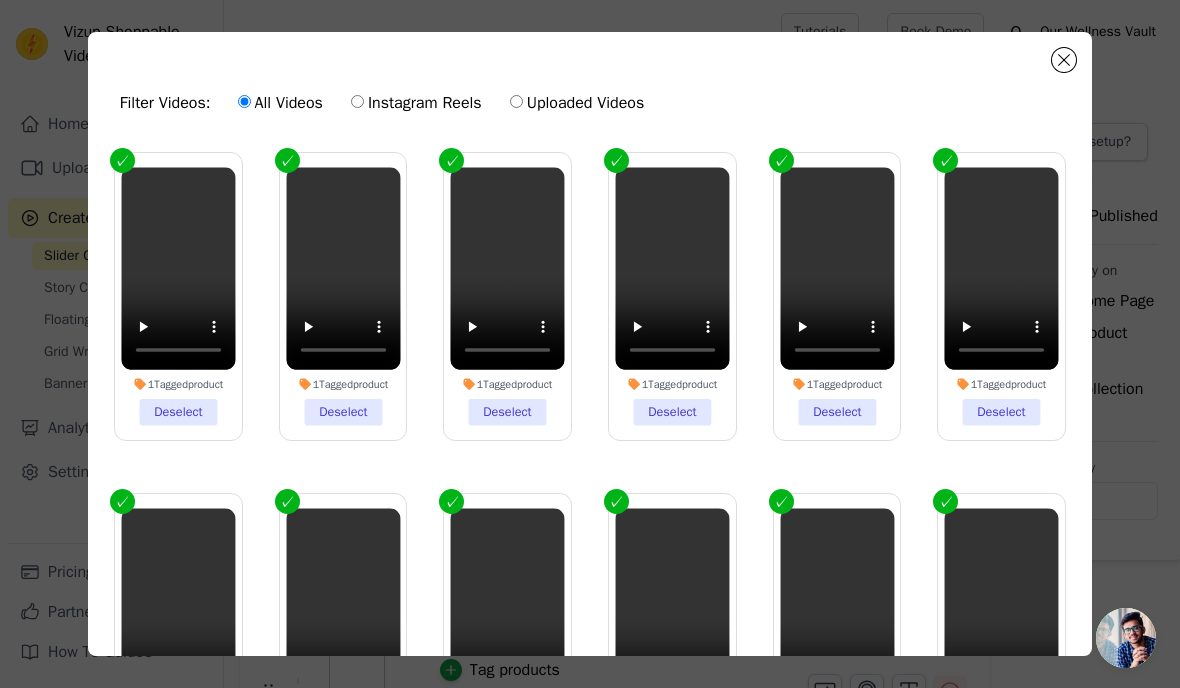 click on "Filter Videos:
All Videos
Instagram Reels
Uploaded Videos               1  Tagged  product     Deselect         1  Tagged  product     Deselect         1  Tagged  product     Deselect         1  Tagged  product     Deselect         1  Tagged  product     Deselect         1  Tagged  product     Deselect         1  Tagged  product     Deselect         1  Tagged  product     Deselect         1  Tagged  product     Deselect         1  Tagged  product     Deselect         1  Tagged  product     Deselect         1  Tagged  product     Deselect       0  videos selected     Add To Widget   Dismiss" 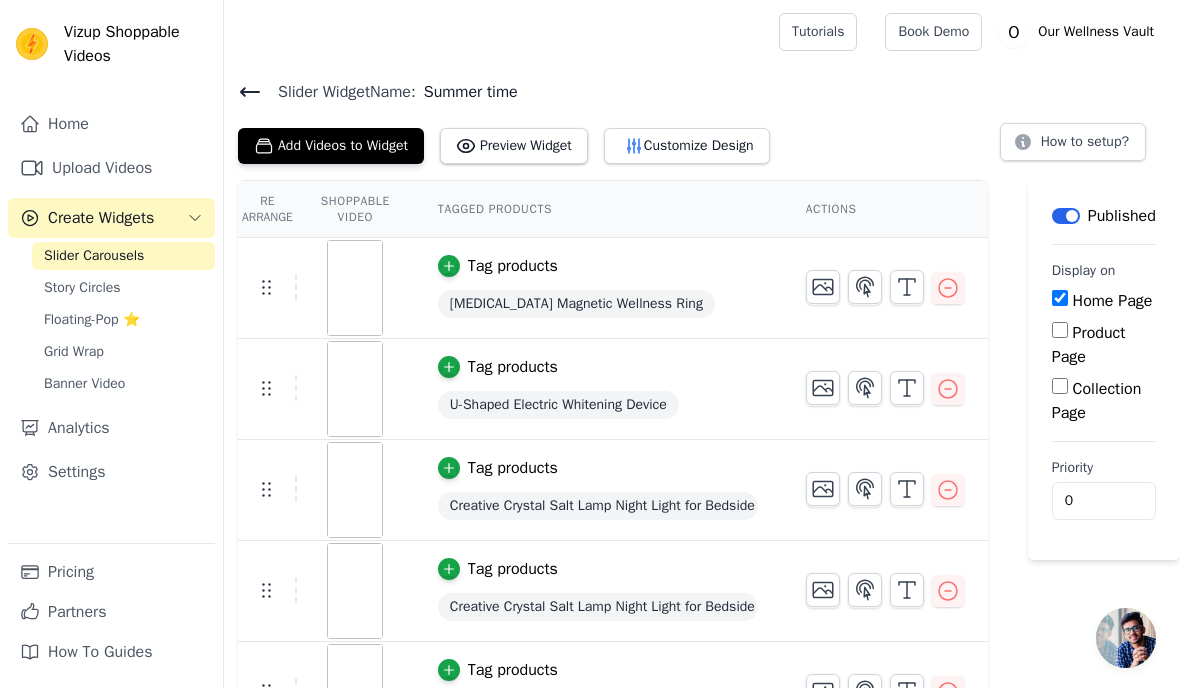 scroll, scrollTop: 0, scrollLeft: 0, axis: both 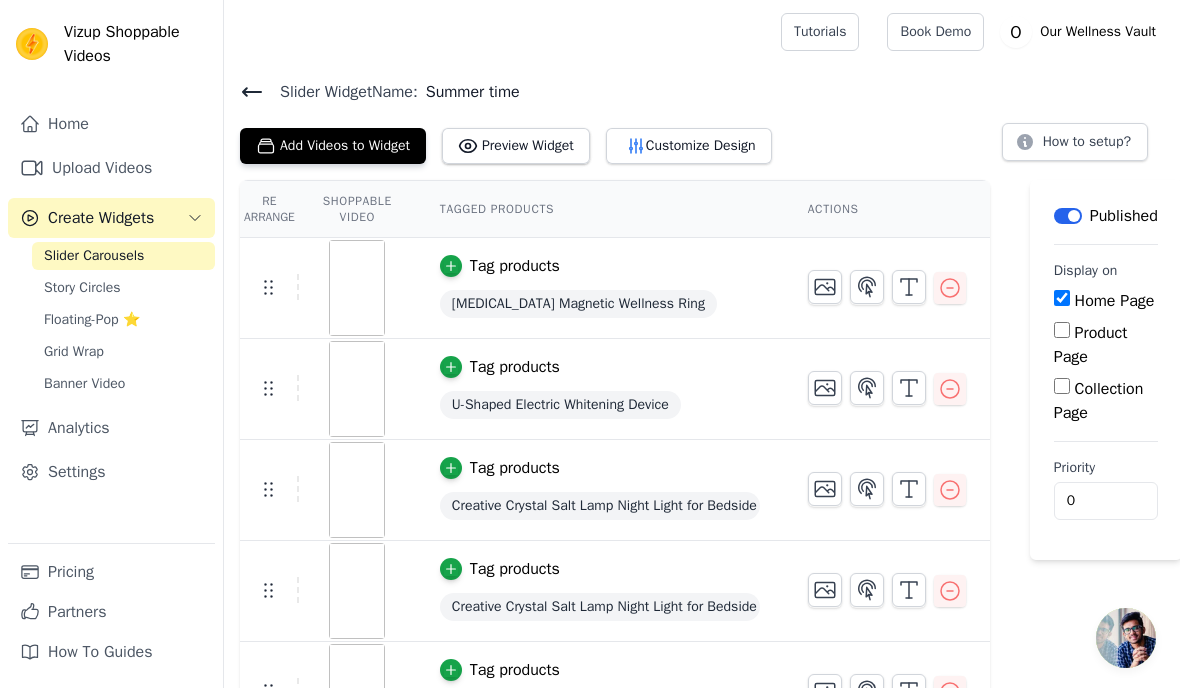 click 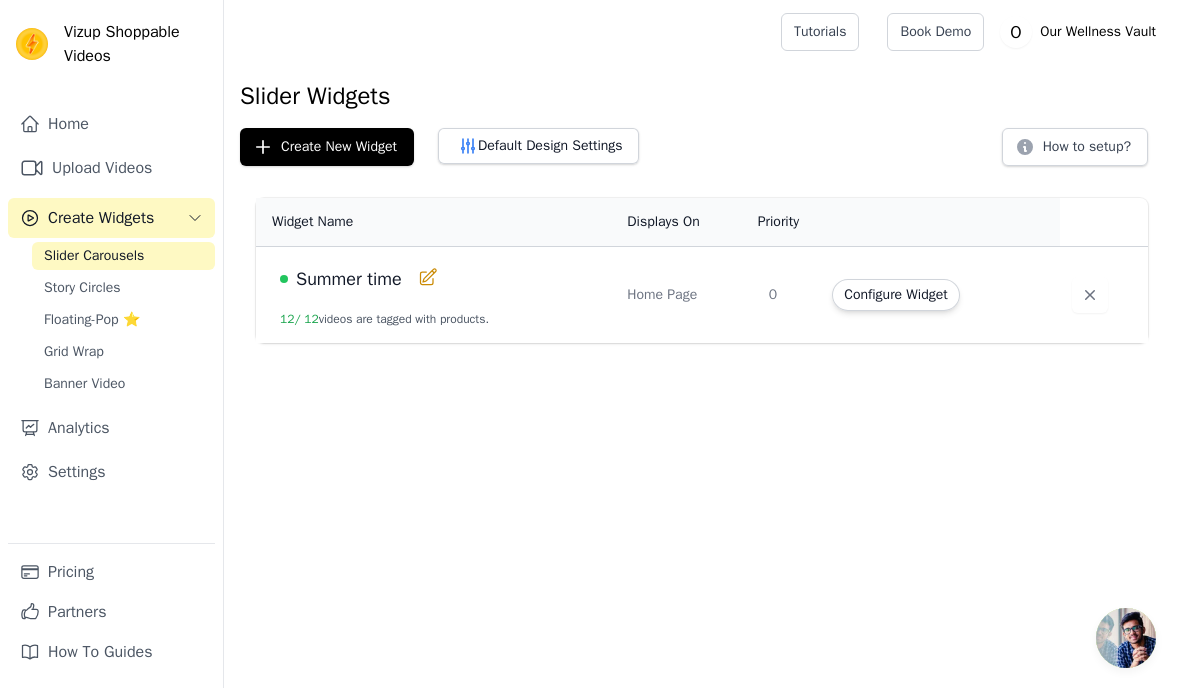 click on "Create New Widget" at bounding box center (327, 147) 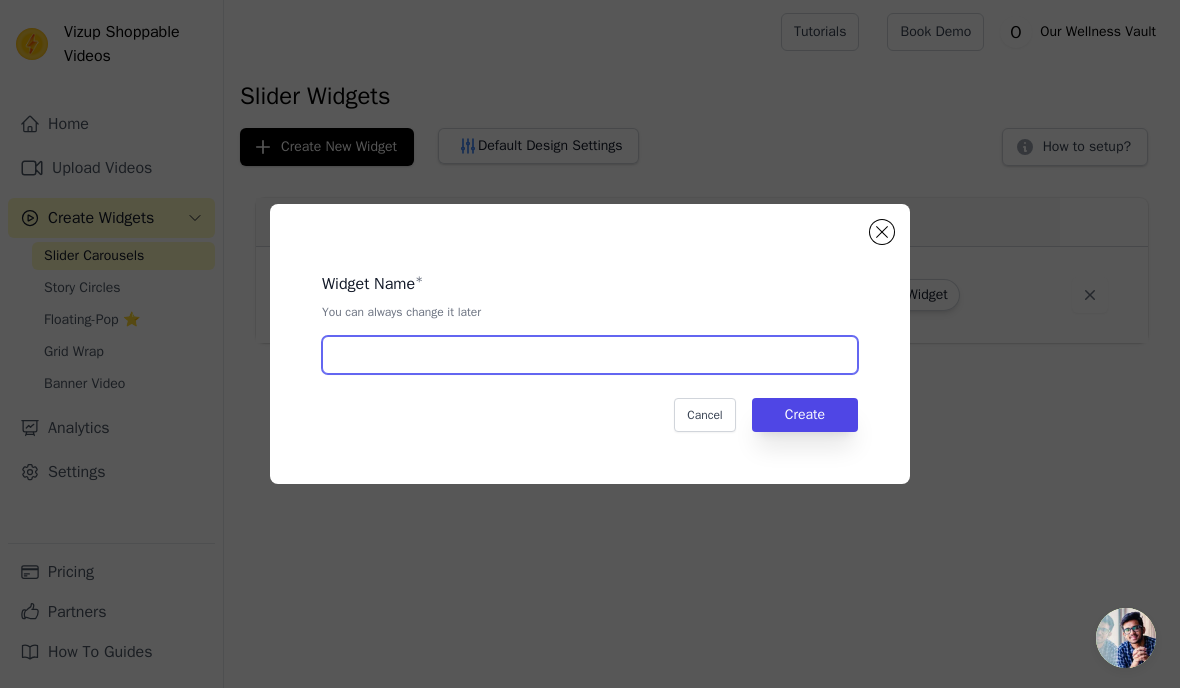 click at bounding box center (590, 355) 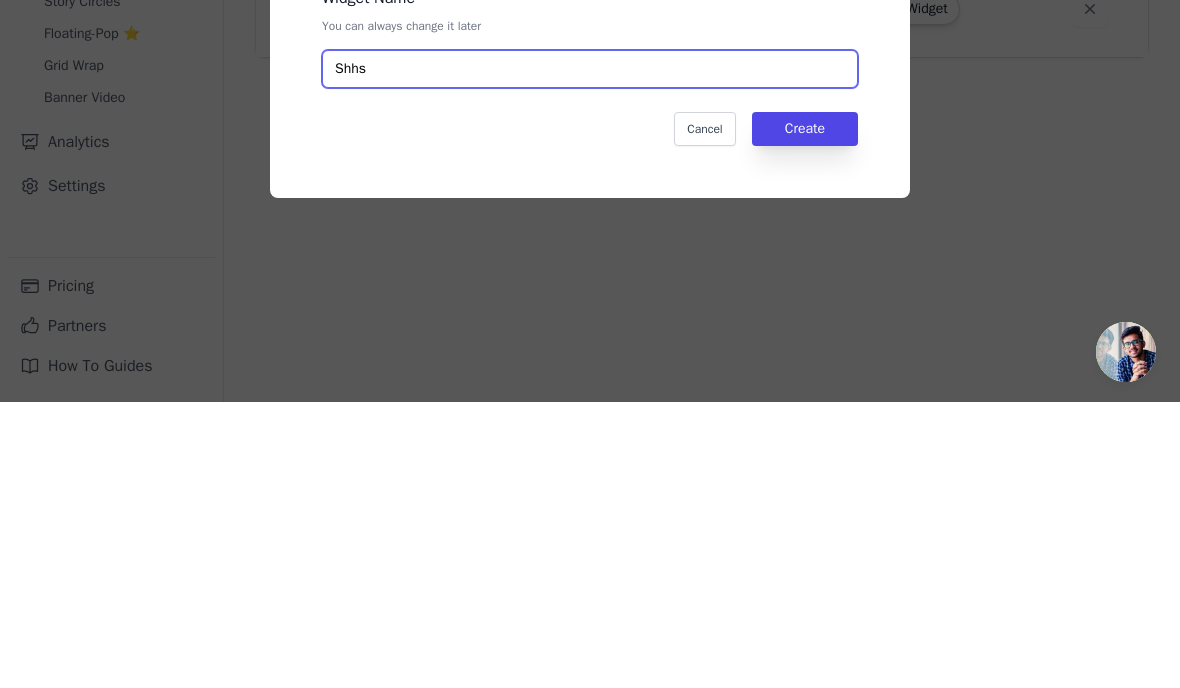 type on "Shhs" 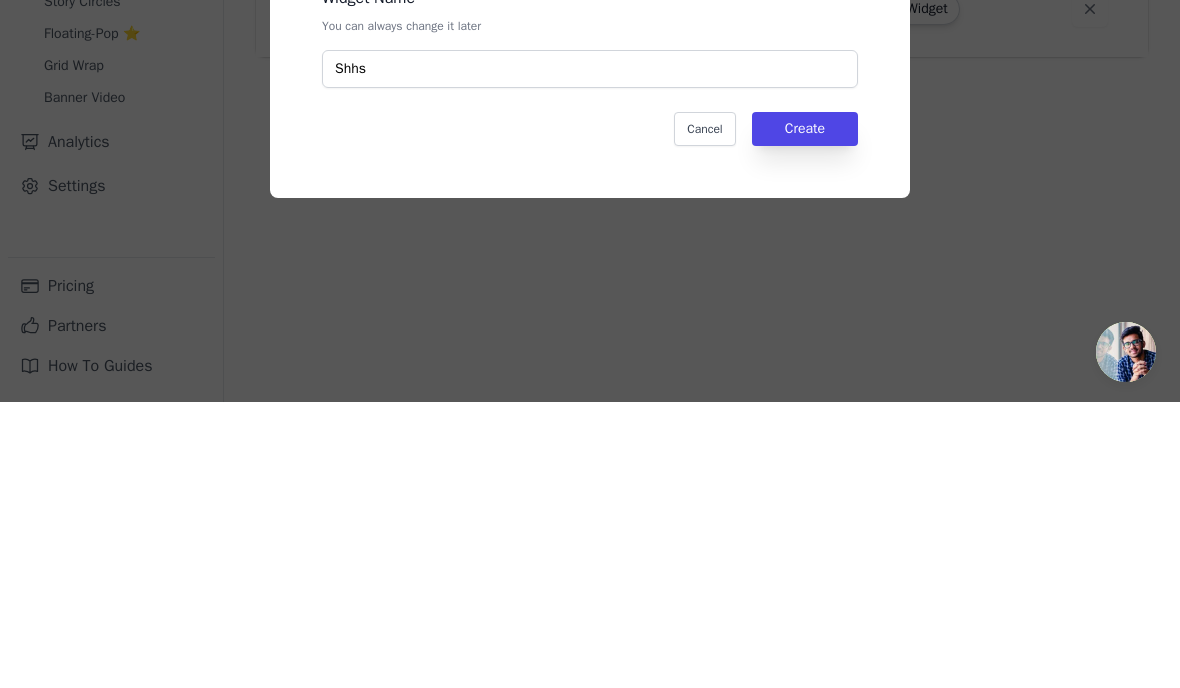 click on "Create" at bounding box center [805, 415] 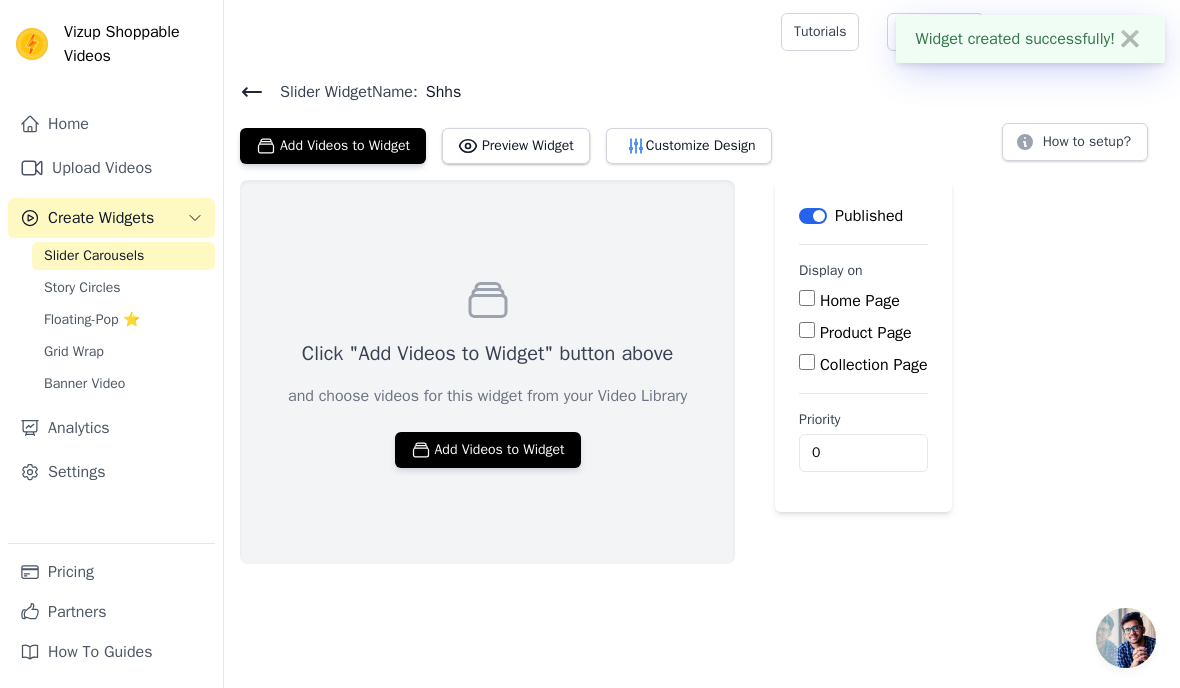 click on "Home Page" at bounding box center (860, 301) 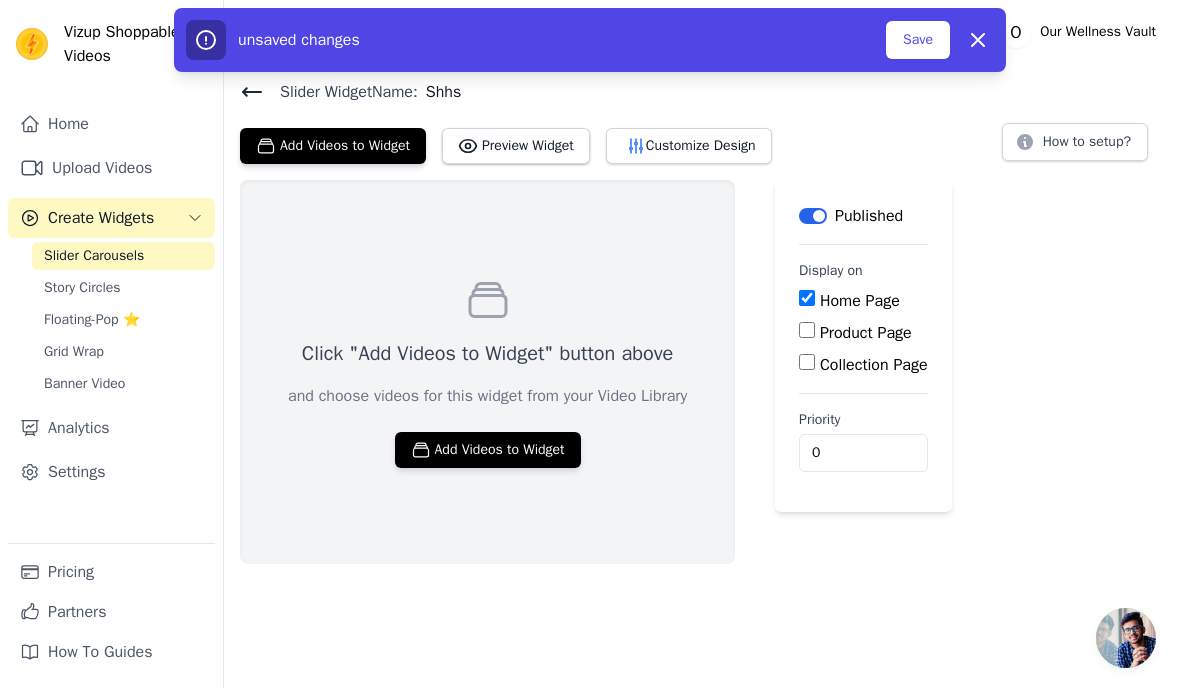 click on "Add Videos to Widget" at bounding box center [488, 450] 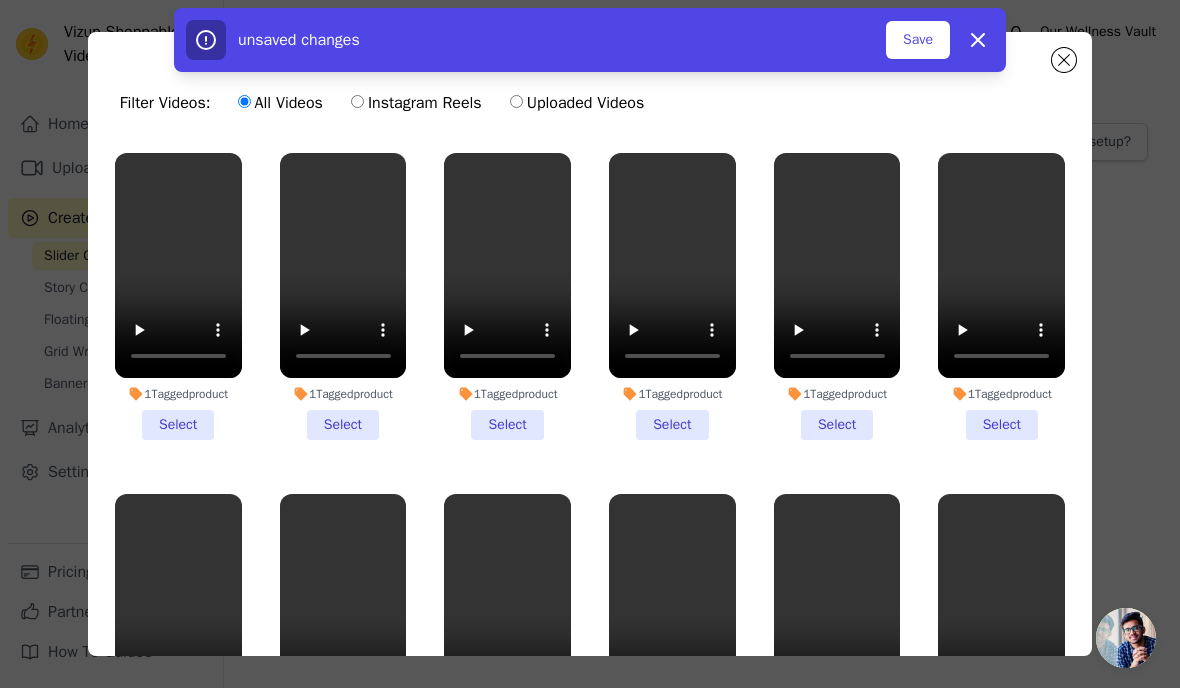 click on "1  Tagged  product     Select" at bounding box center [178, 296] 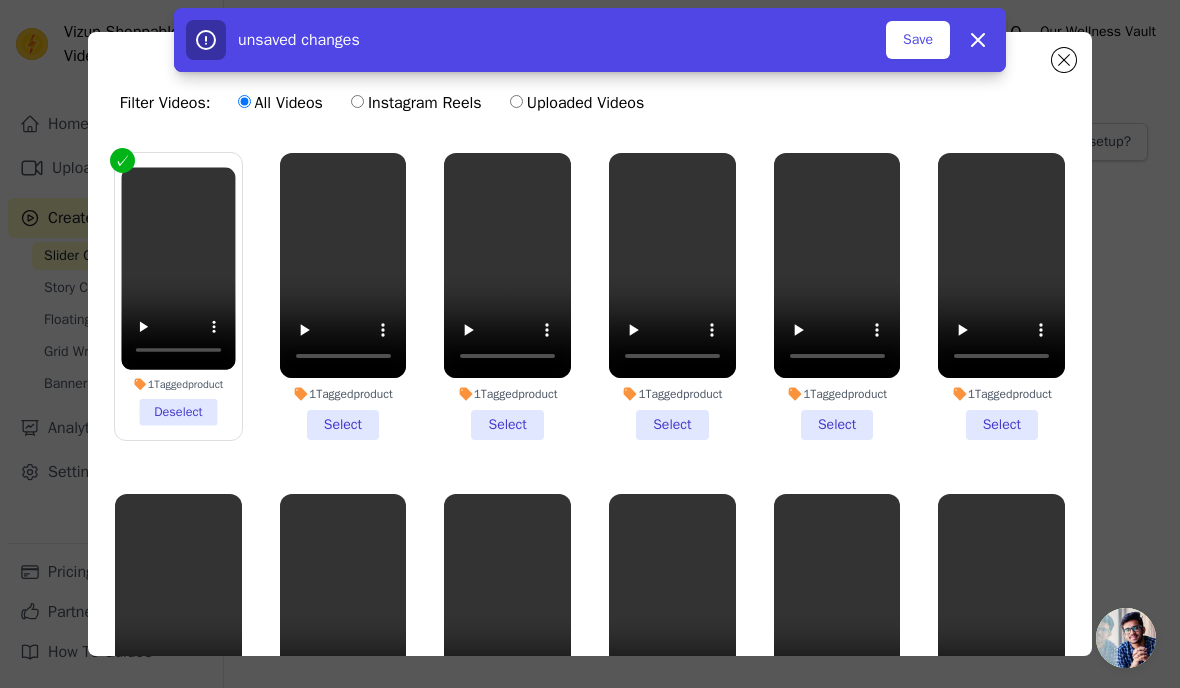 click on "1  Tagged  product     Select" at bounding box center (343, 296) 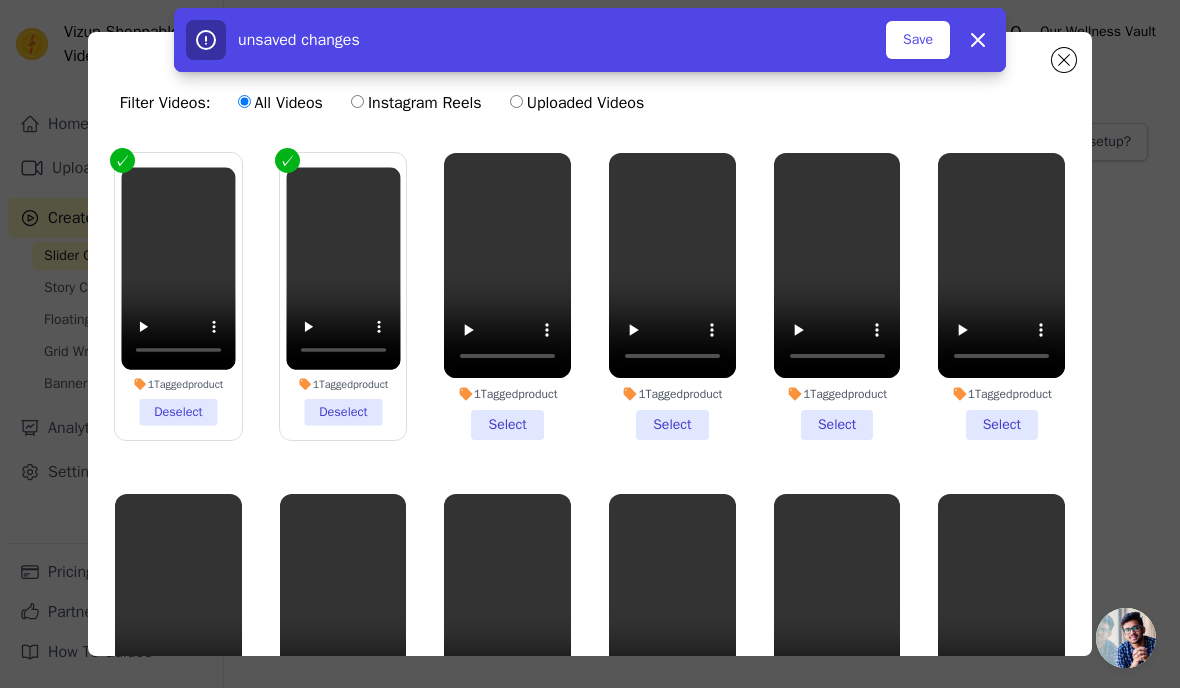 click on "1  Tagged  product     Select" at bounding box center (507, 296) 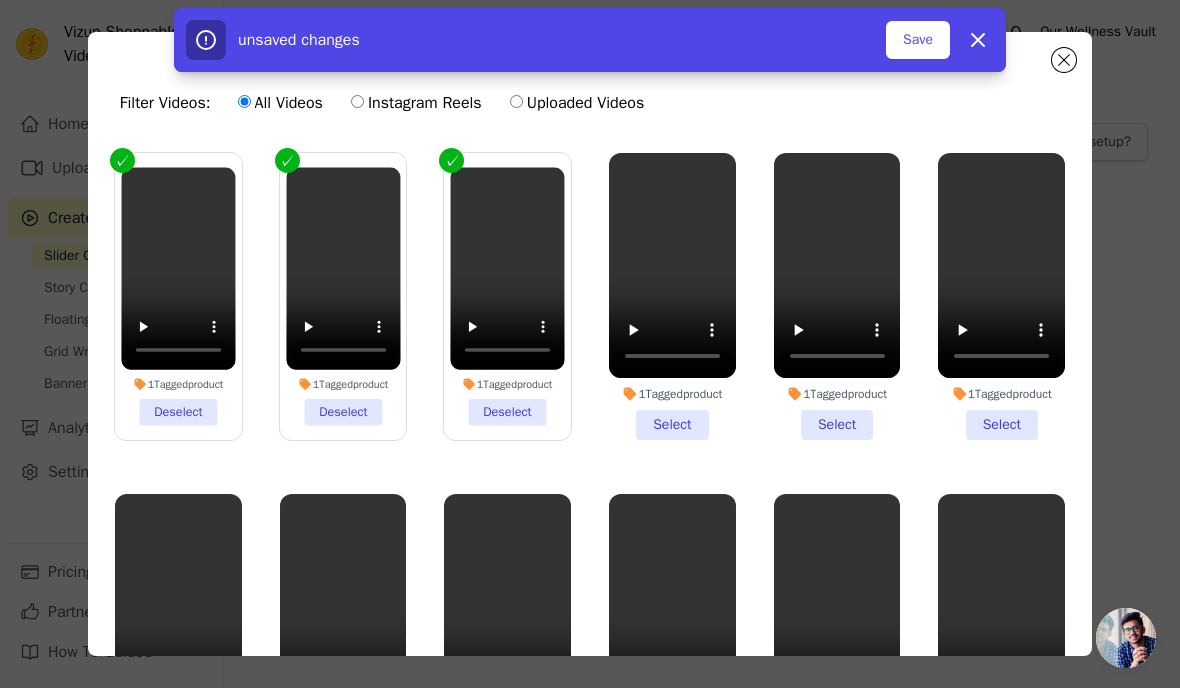 click on "1  Tagged  product     Select" at bounding box center [672, 296] 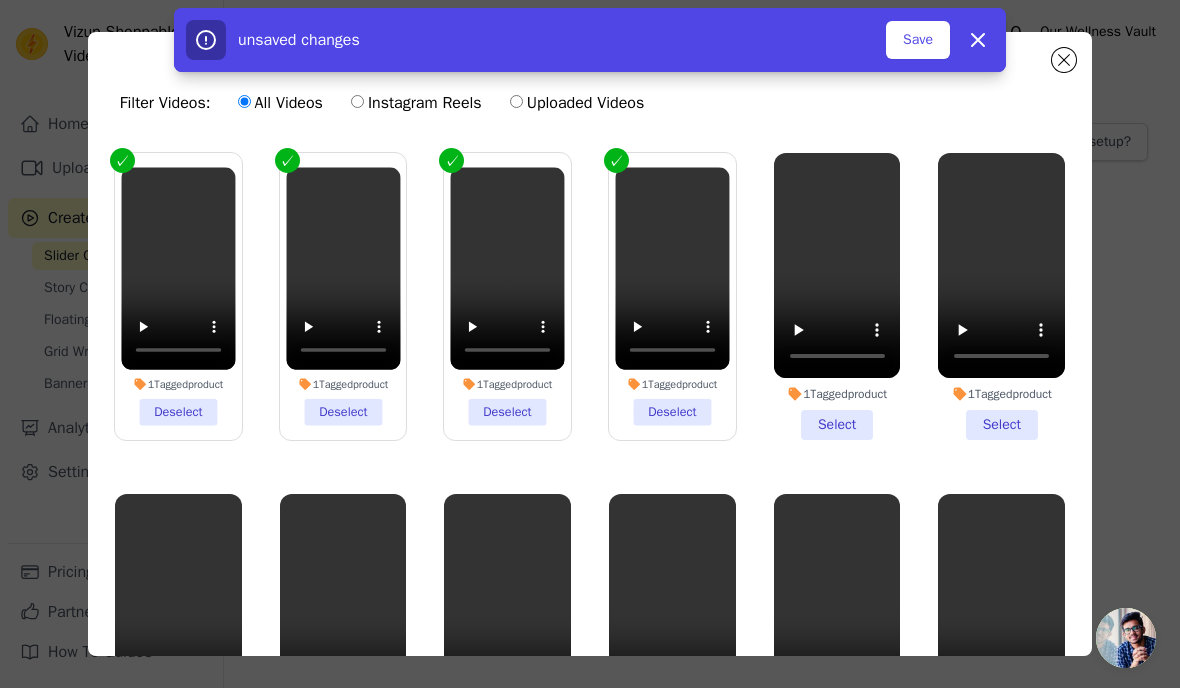 click on "1  Tagged  product     Select" at bounding box center [837, 296] 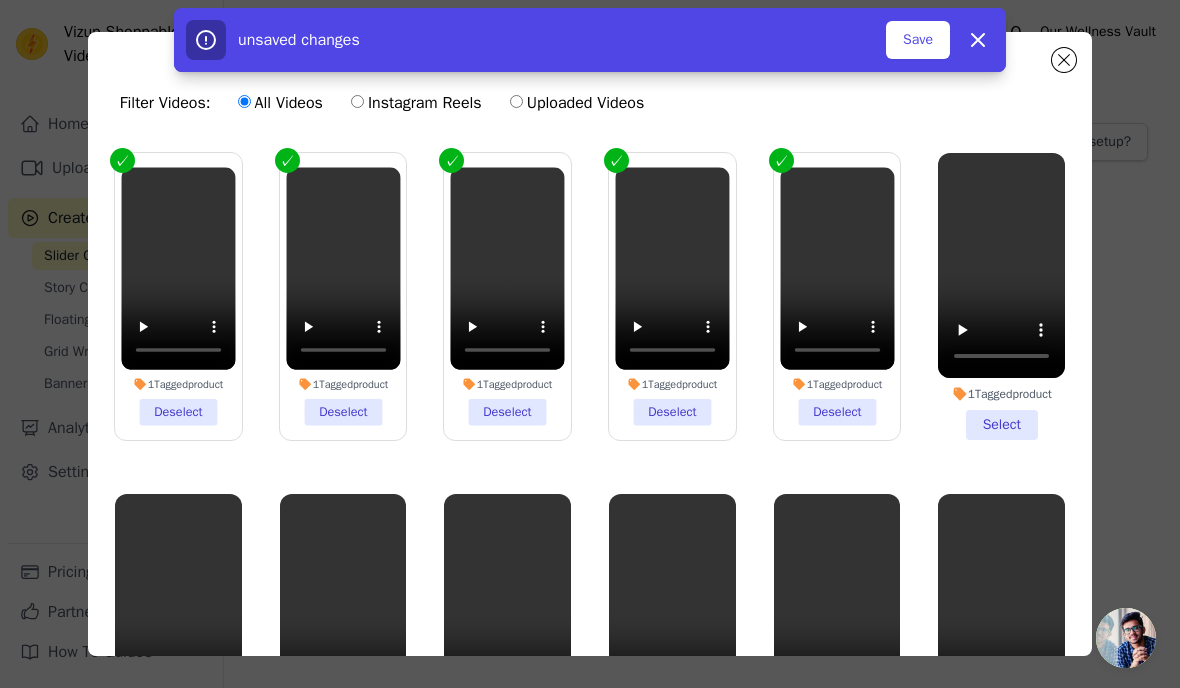 click on "1  Tagged  product     Select" at bounding box center [1001, 296] 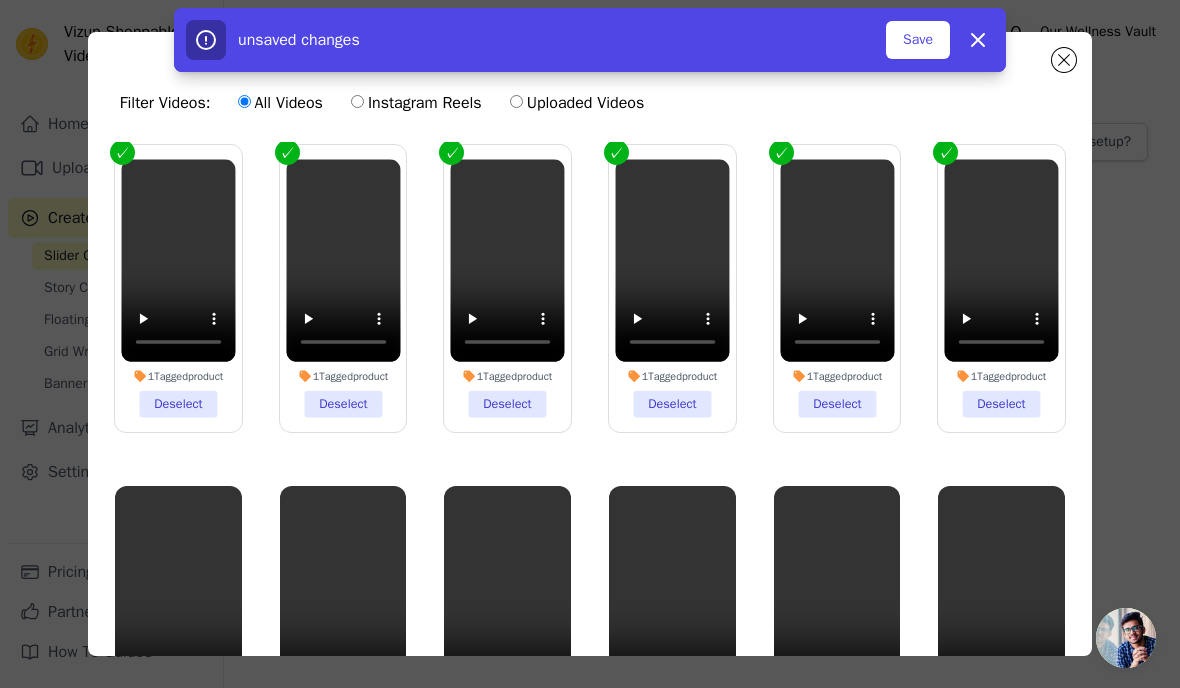 scroll, scrollTop: 7, scrollLeft: 0, axis: vertical 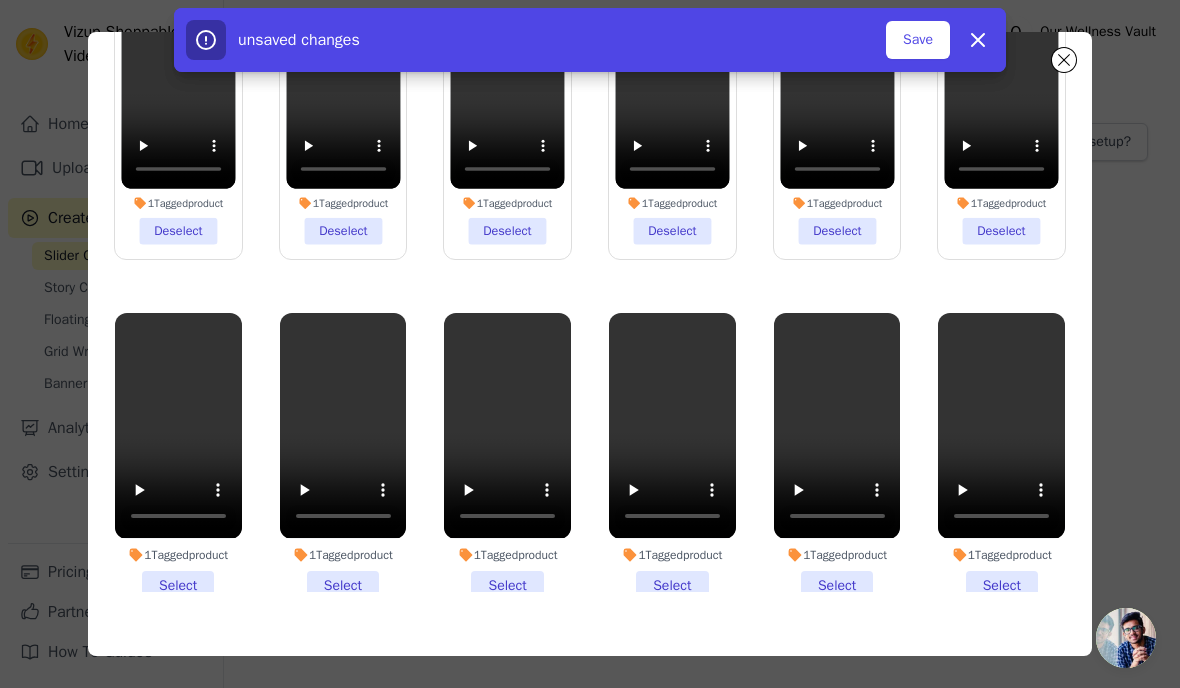 click on "1  Tagged  product     Select" at bounding box center [178, 456] 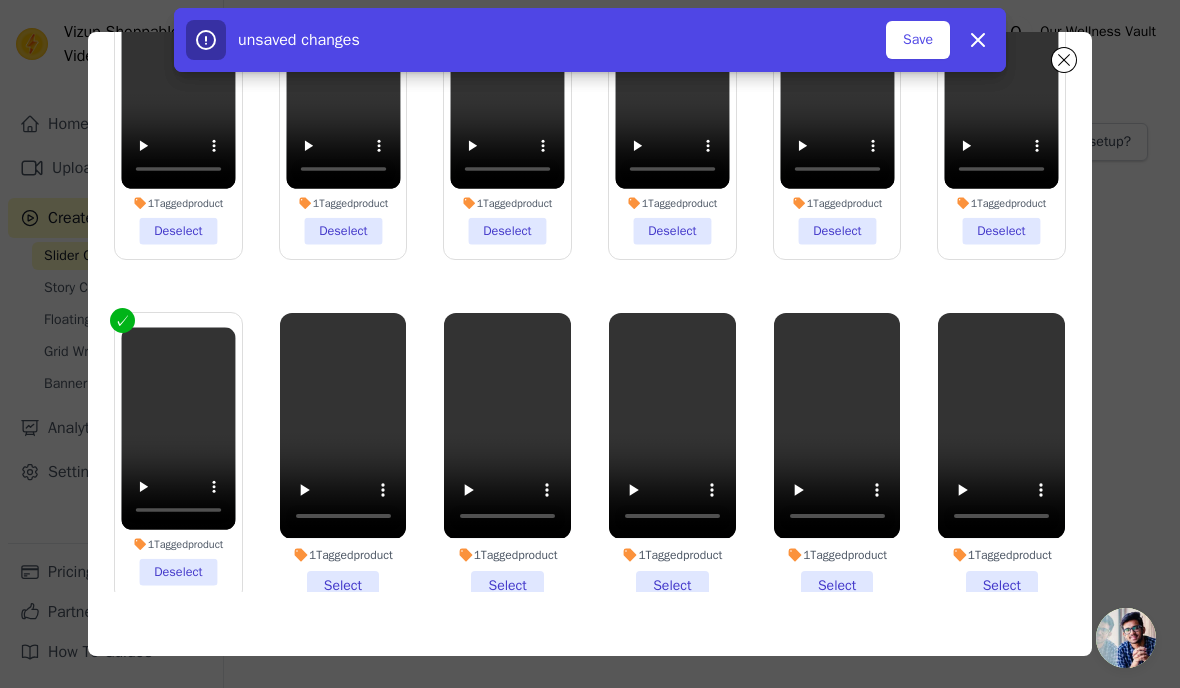 click on "1  Tagged  product     Select" at bounding box center (343, 456) 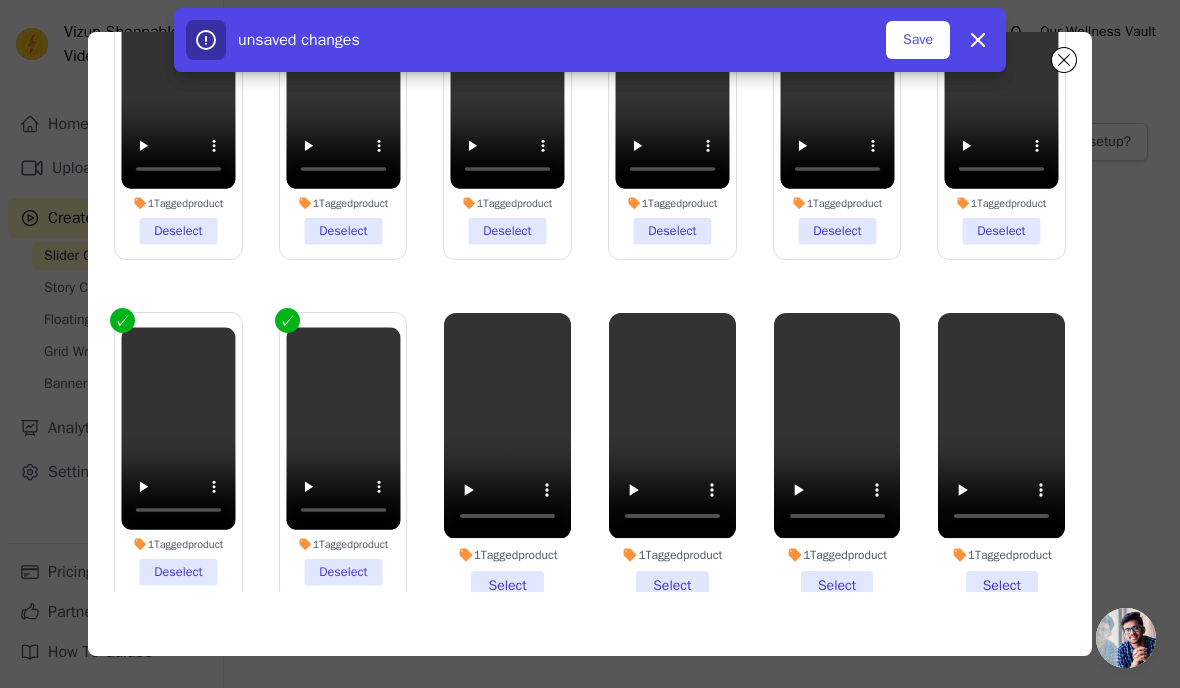 click on "1  Tagged  product     Select" at bounding box center [507, 456] 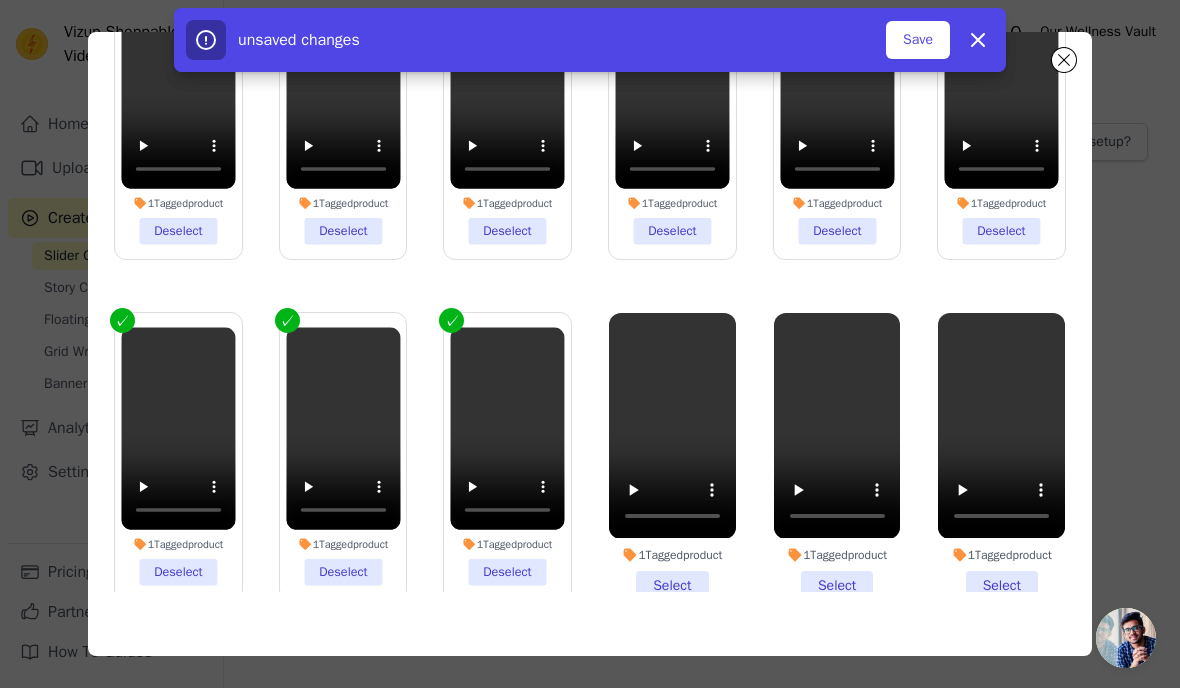 click on "1  Tagged  product     Select" at bounding box center [672, 456] 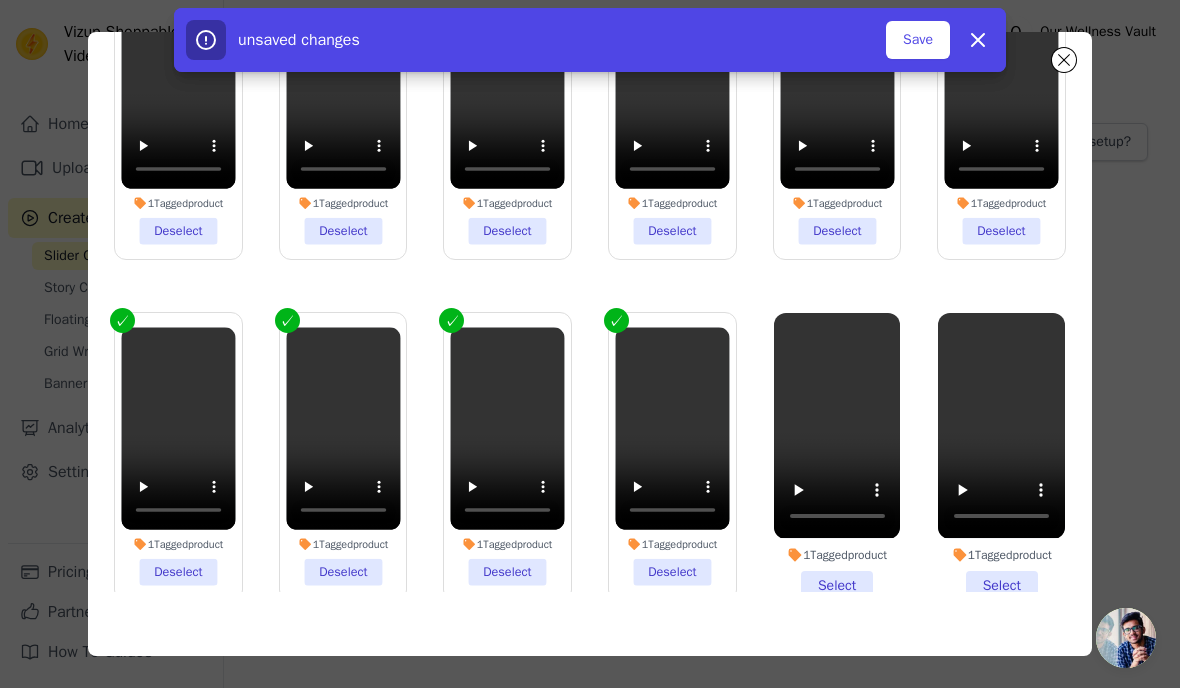 click on "1  Tagged  product     Select" at bounding box center (837, 456) 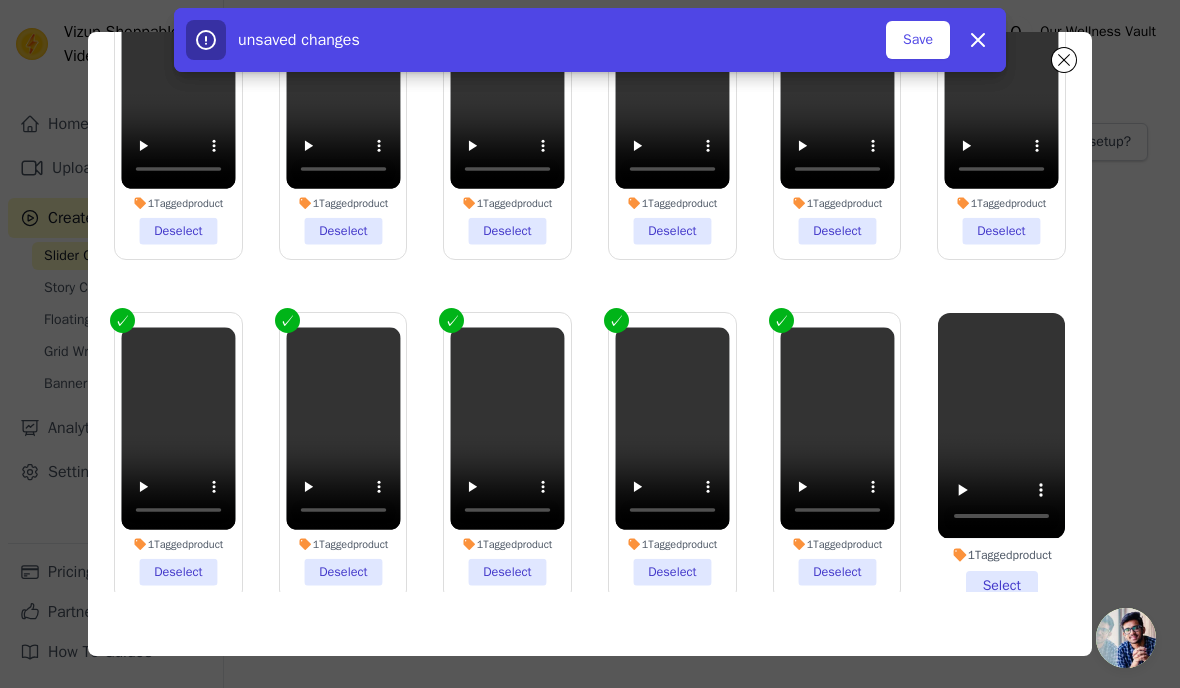click on "1  Tagged  product     Select" at bounding box center (1001, 456) 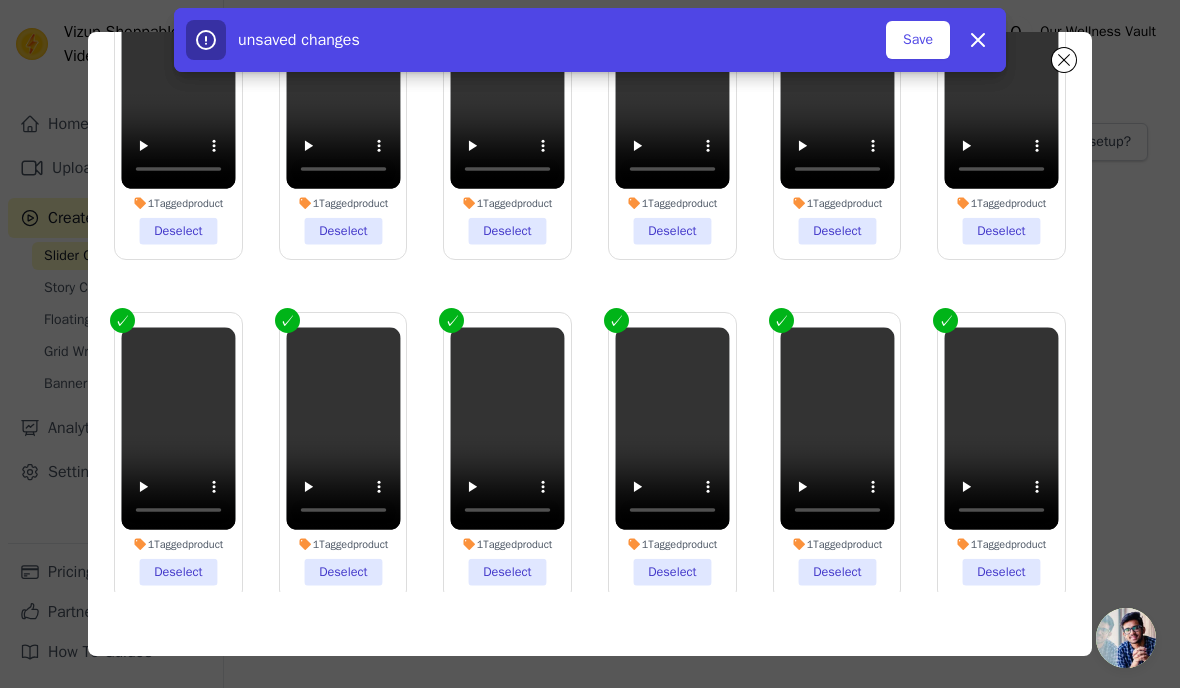 click on "Save" at bounding box center [918, 40] 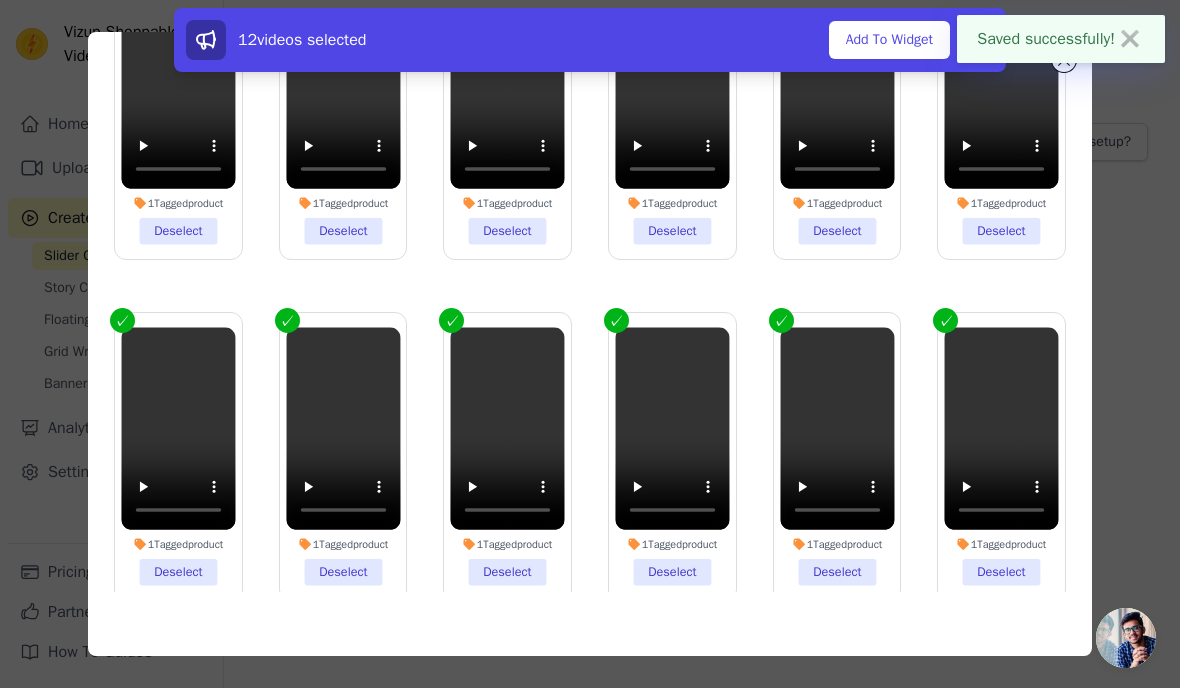 click on "Add To Widget" at bounding box center [889, 40] 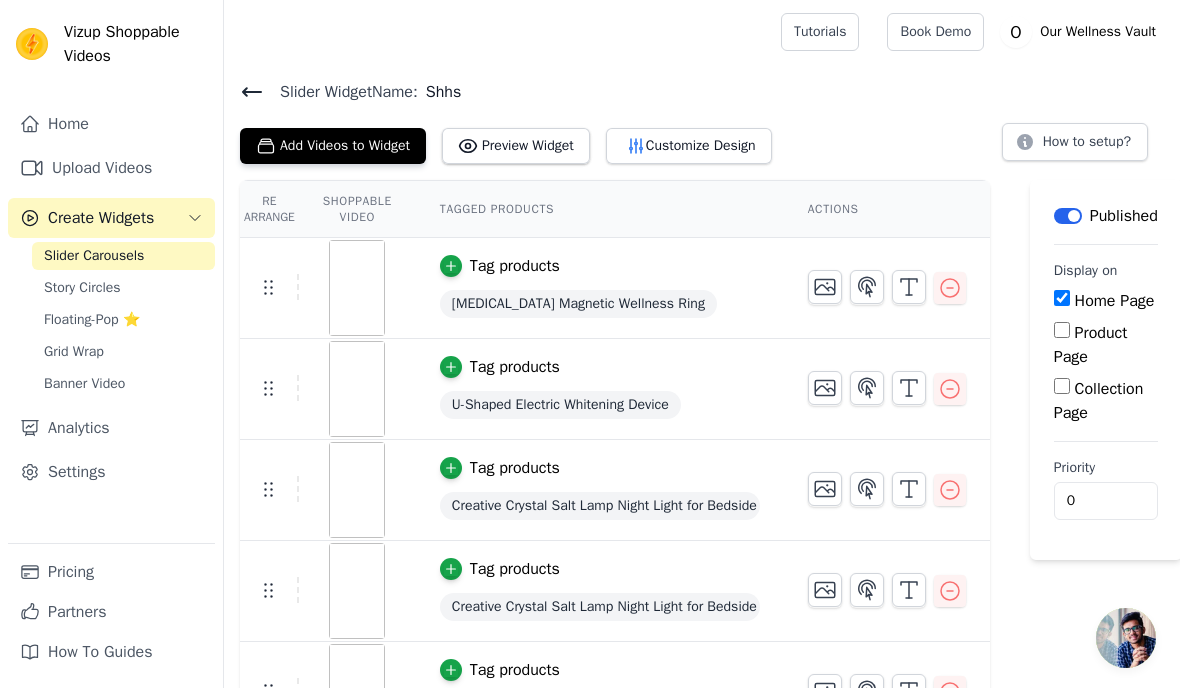 scroll, scrollTop: 0, scrollLeft: 20, axis: horizontal 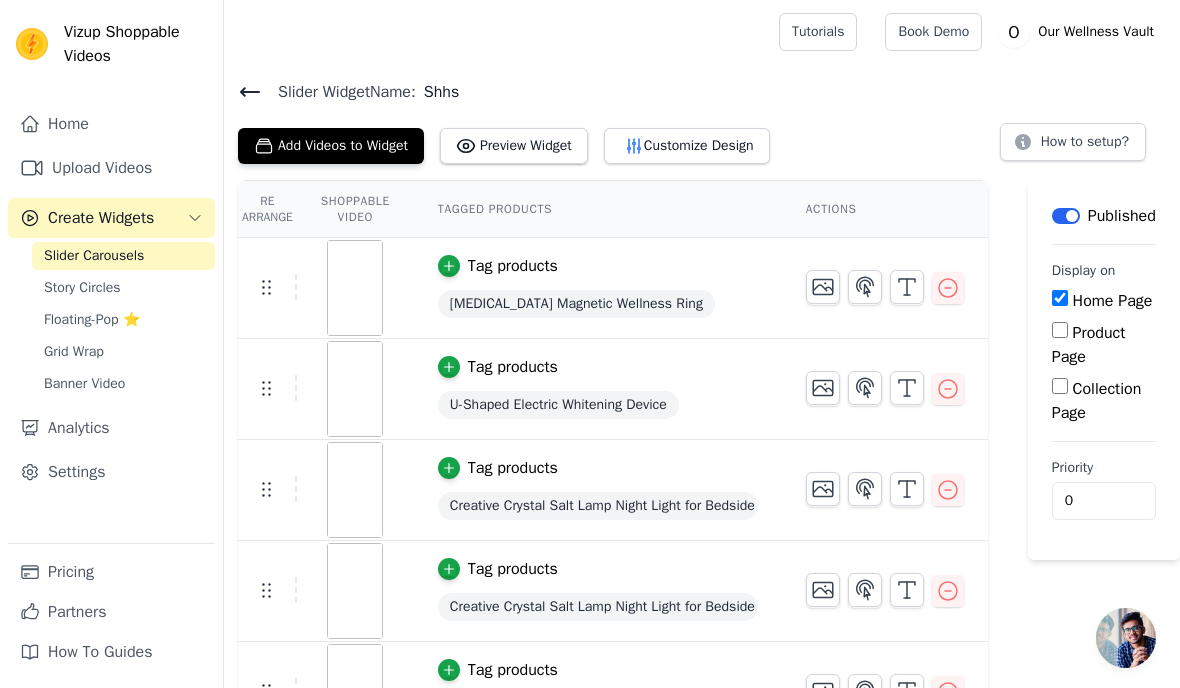 click on "Customize Design" at bounding box center (687, 146) 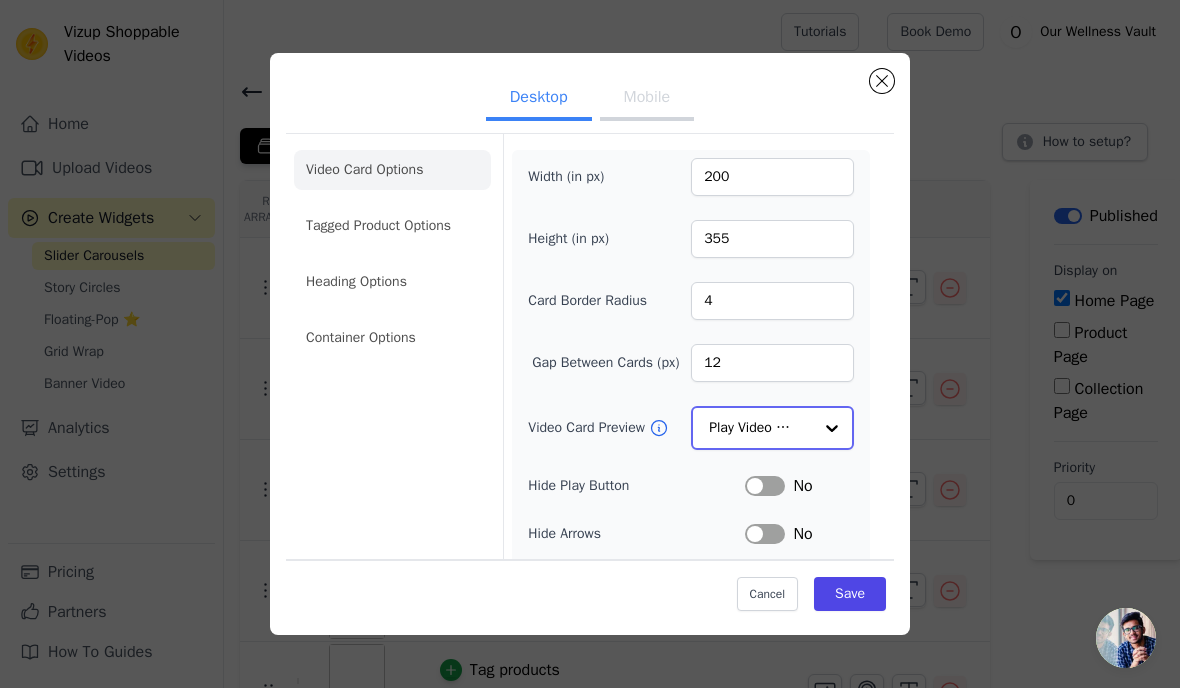 click on "Video Card Preview" 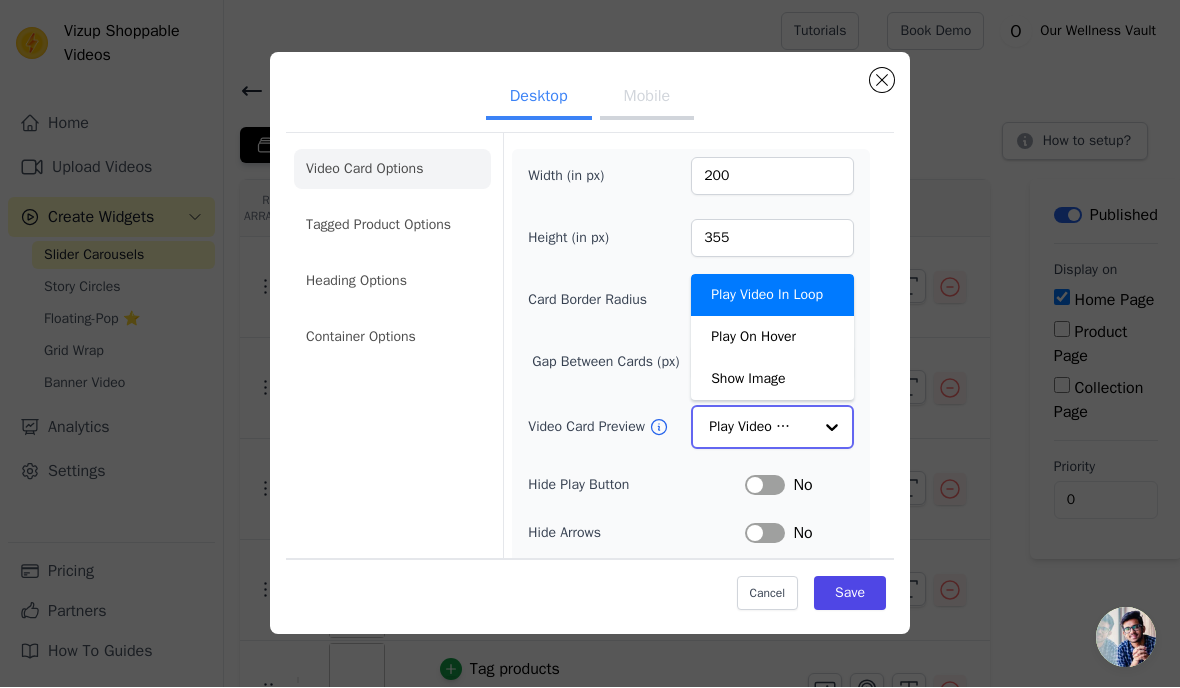 click on "Video Card Preview" 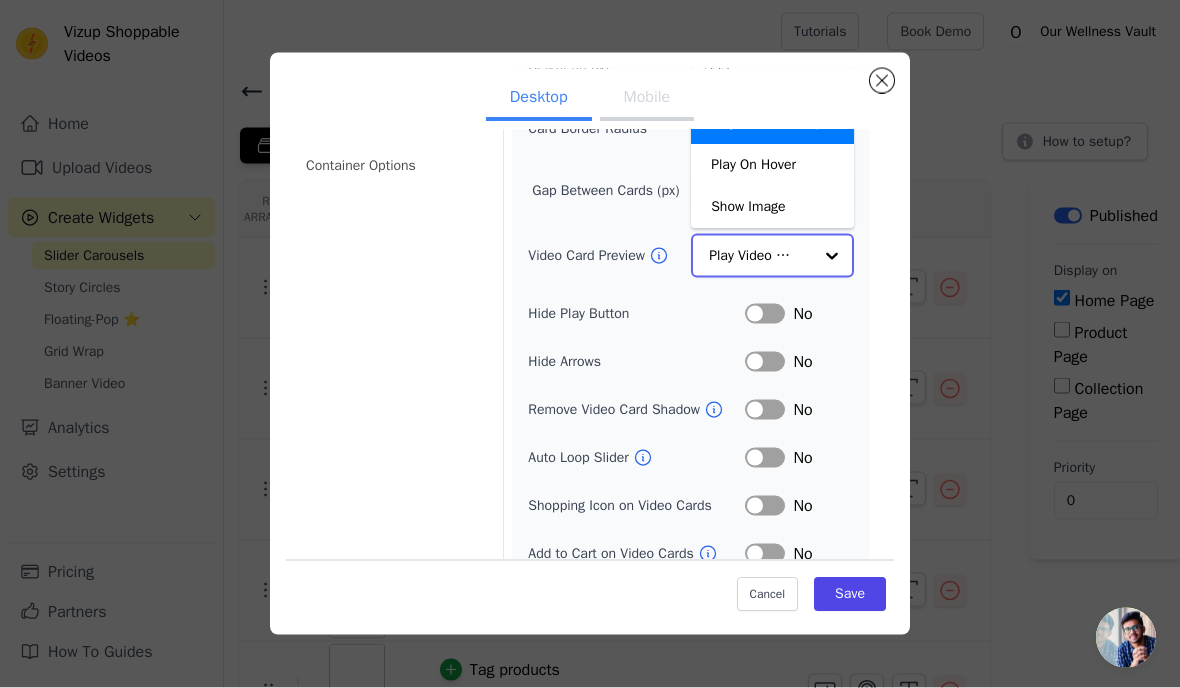 scroll, scrollTop: 174, scrollLeft: 0, axis: vertical 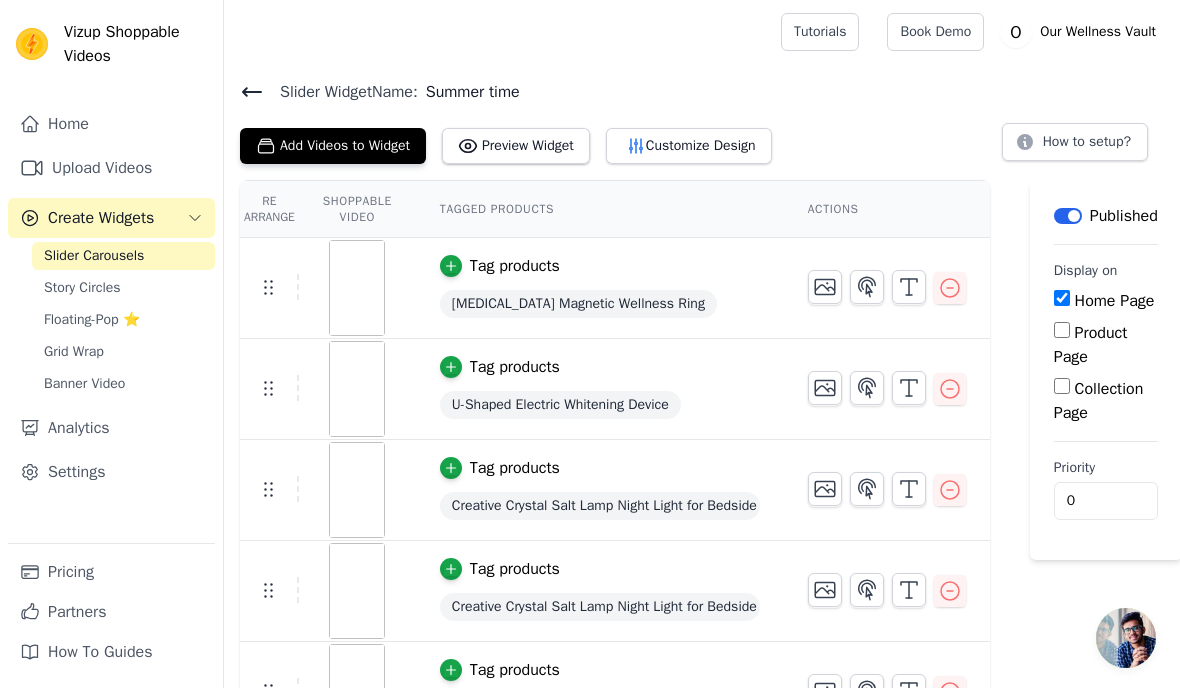 click on "Pricing" at bounding box center (111, 572) 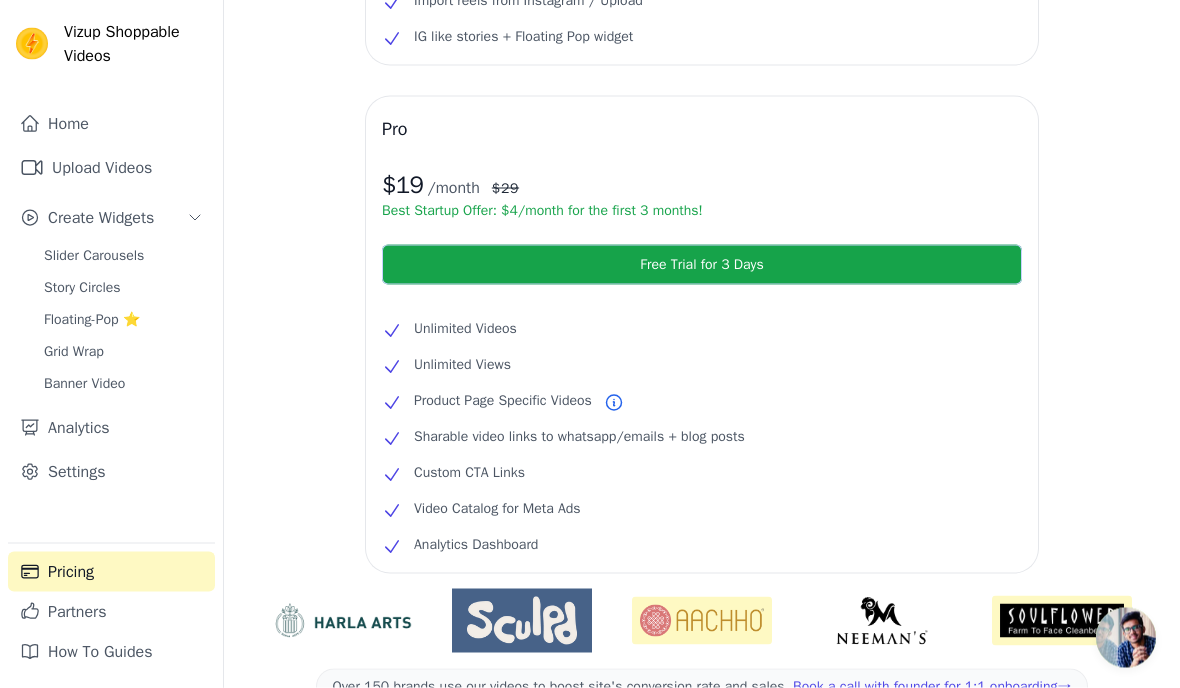 scroll, scrollTop: 389, scrollLeft: 0, axis: vertical 